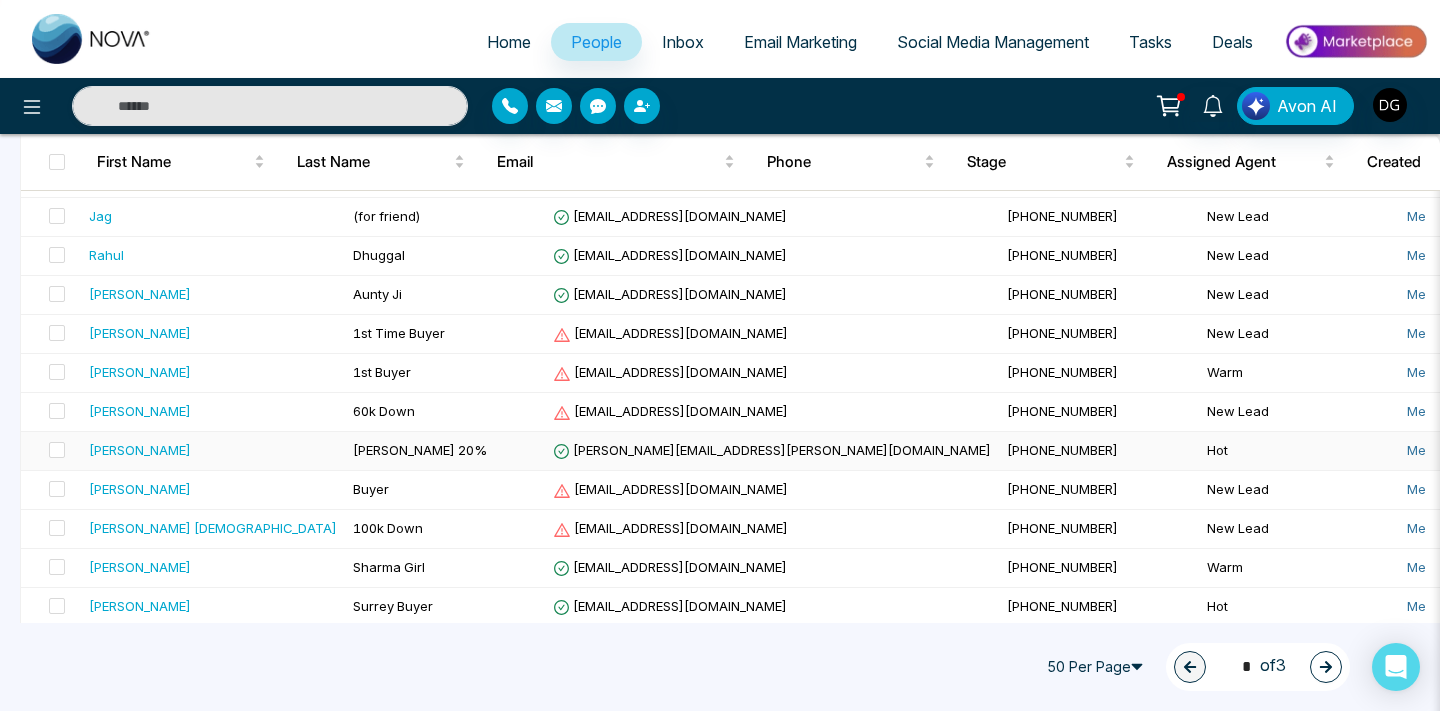 scroll, scrollTop: 517, scrollLeft: 0, axis: vertical 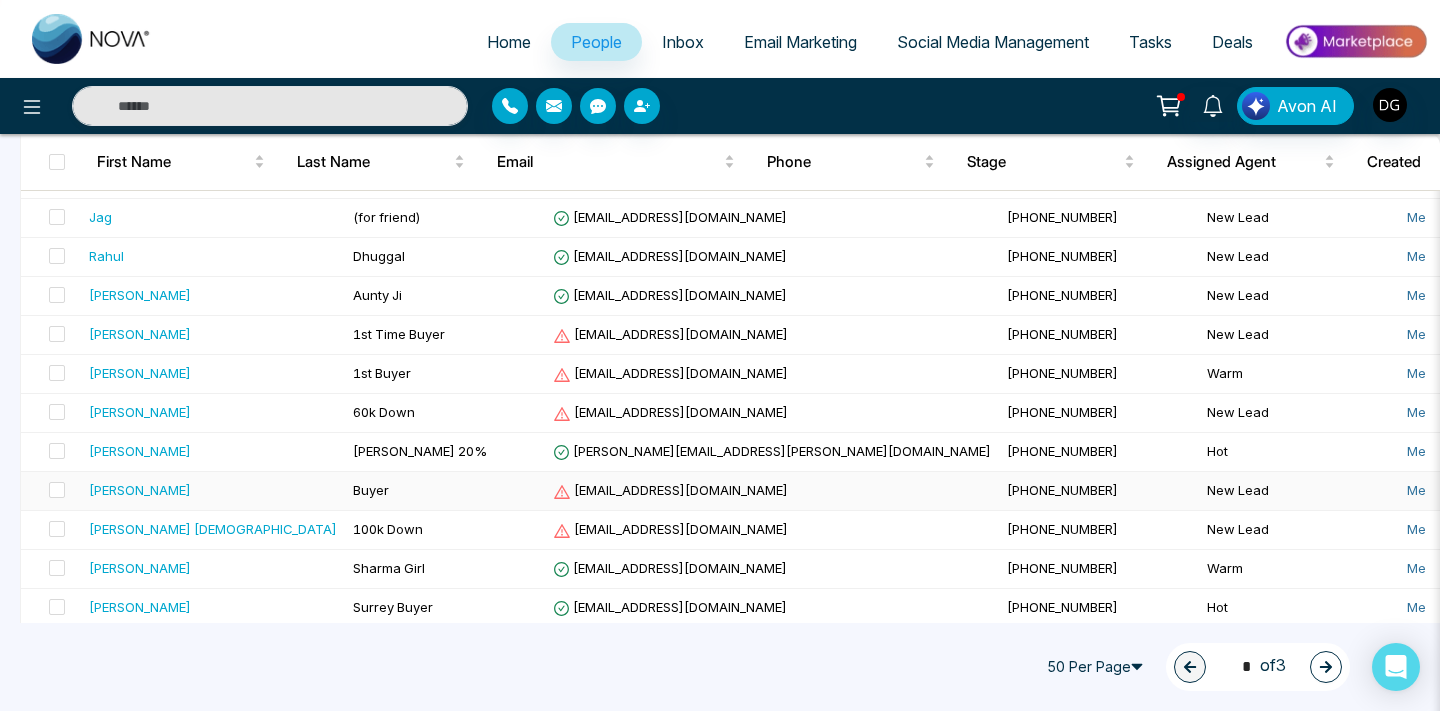 click on "[PERSON_NAME]" at bounding box center [213, 490] 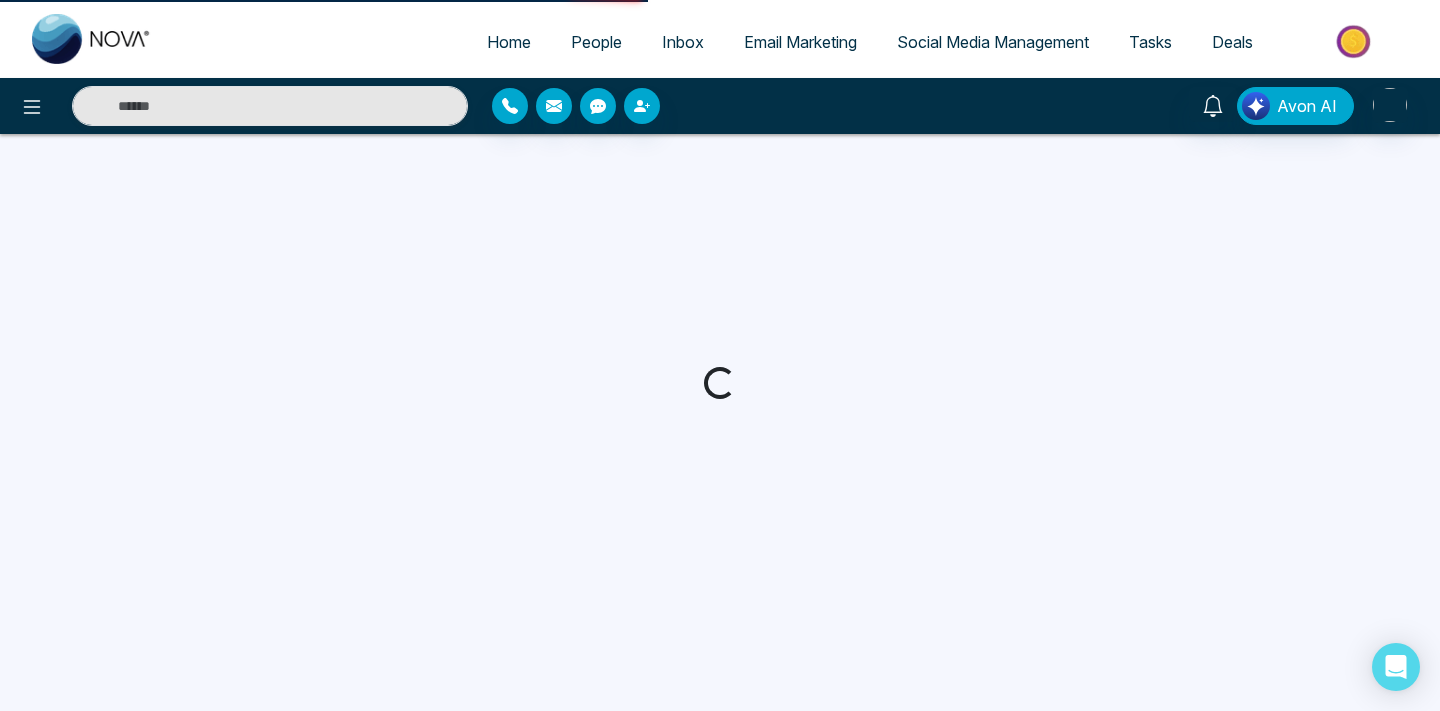 scroll, scrollTop: 0, scrollLeft: 0, axis: both 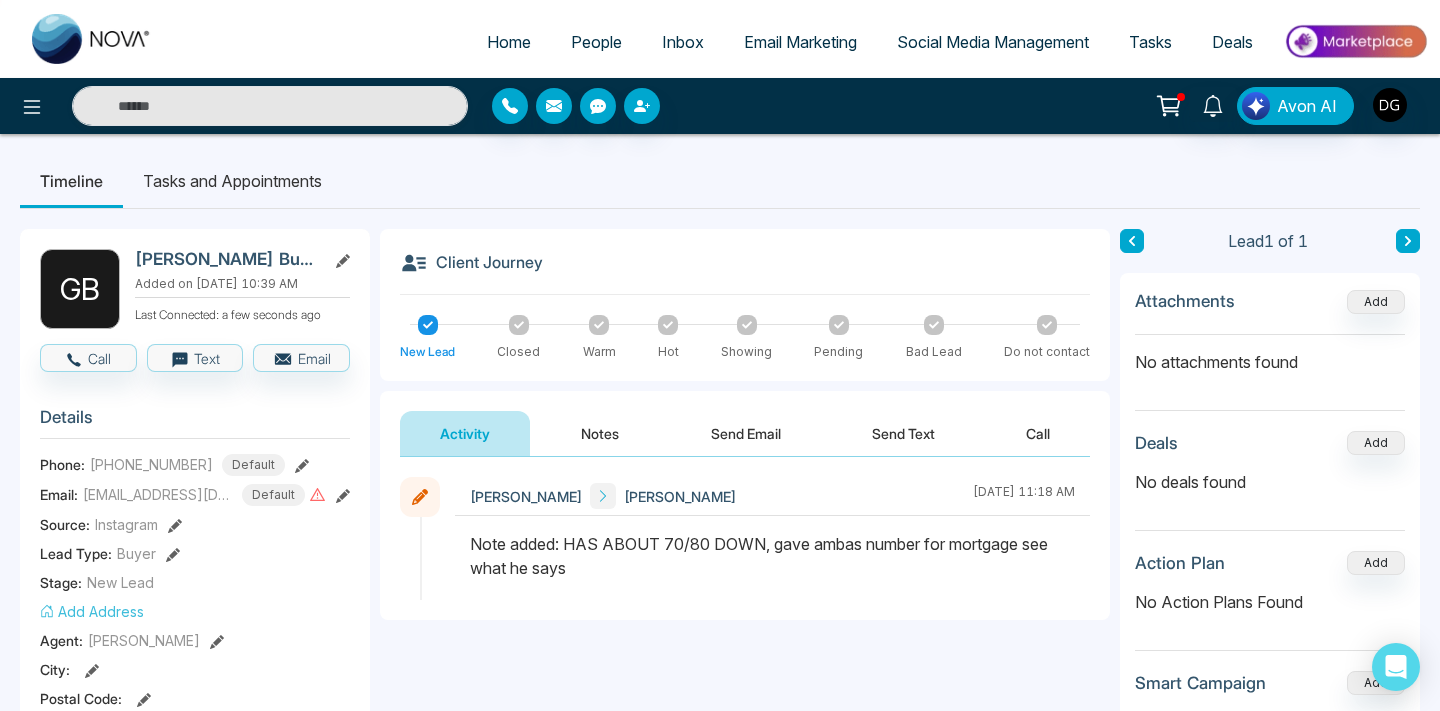 click on "People" at bounding box center (596, 42) 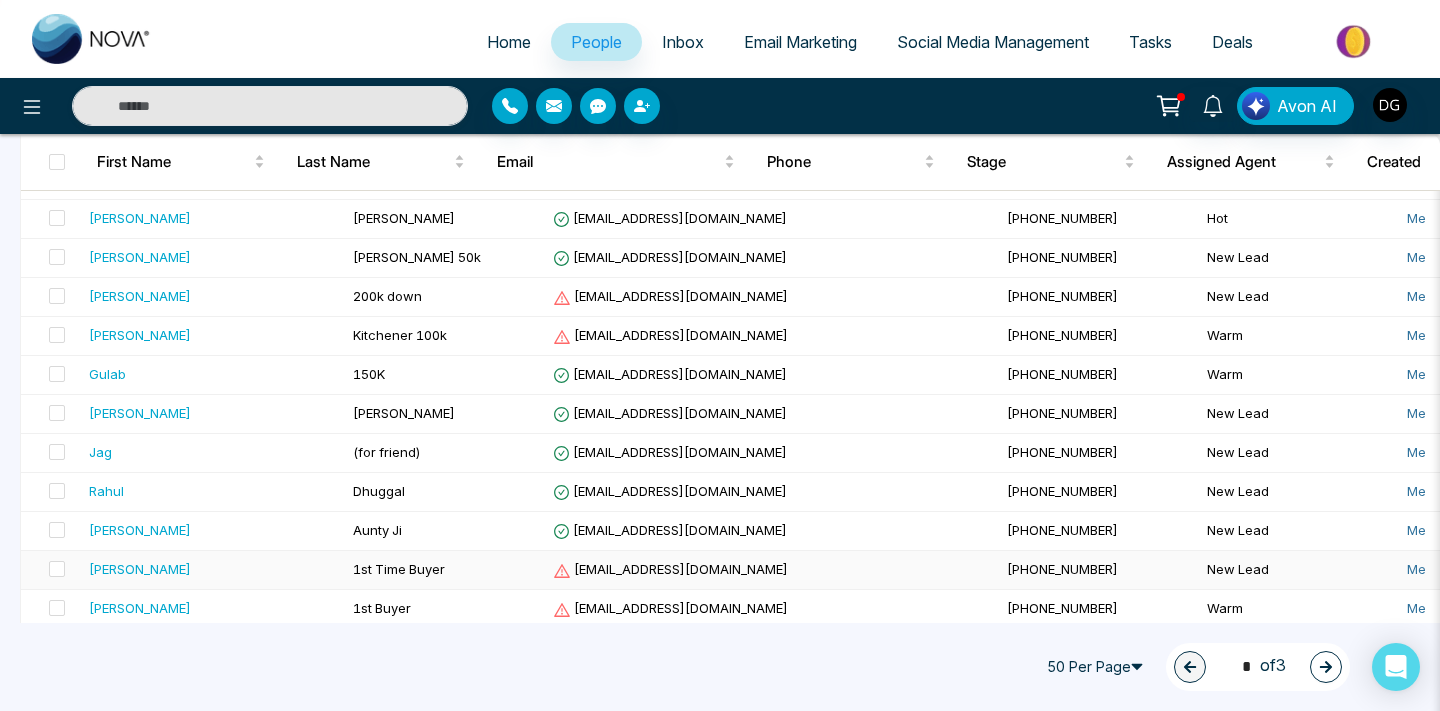 scroll, scrollTop: 295, scrollLeft: 0, axis: vertical 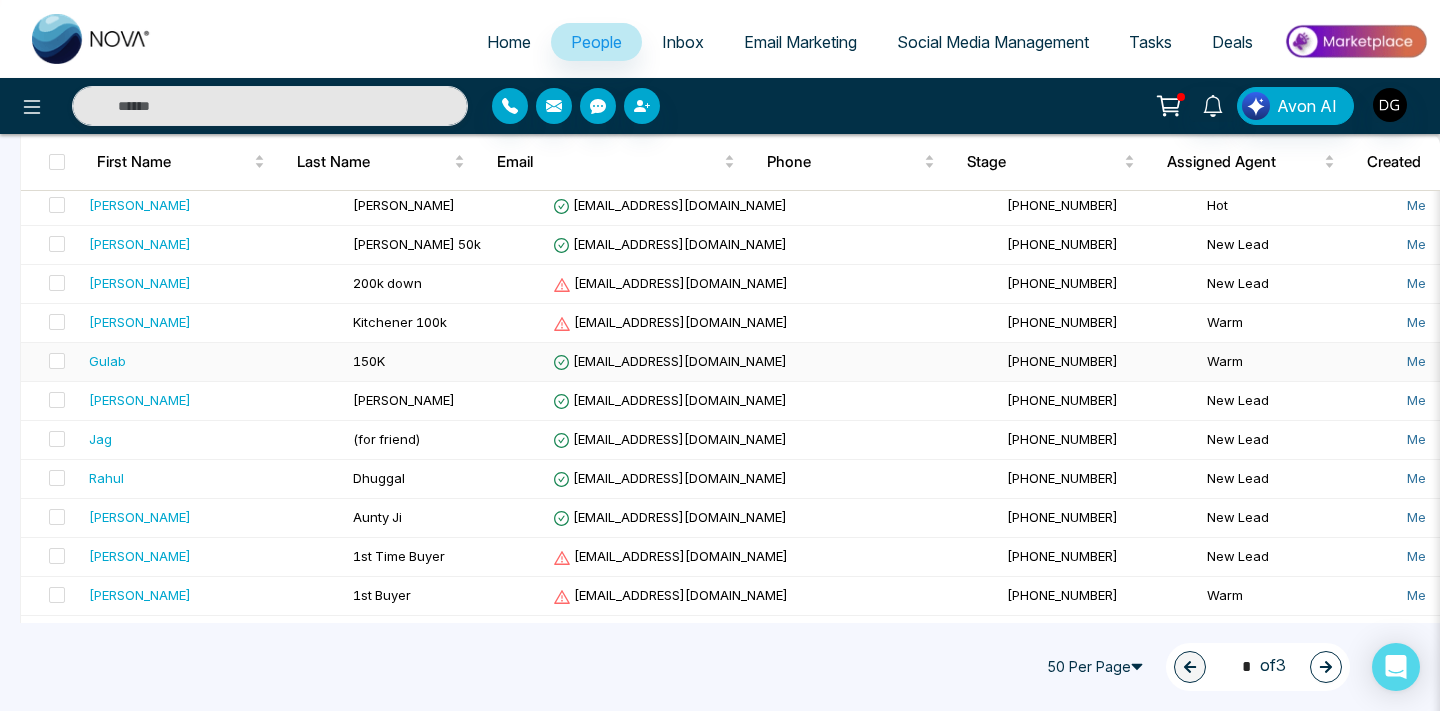 click on "Gulab" at bounding box center [213, 361] 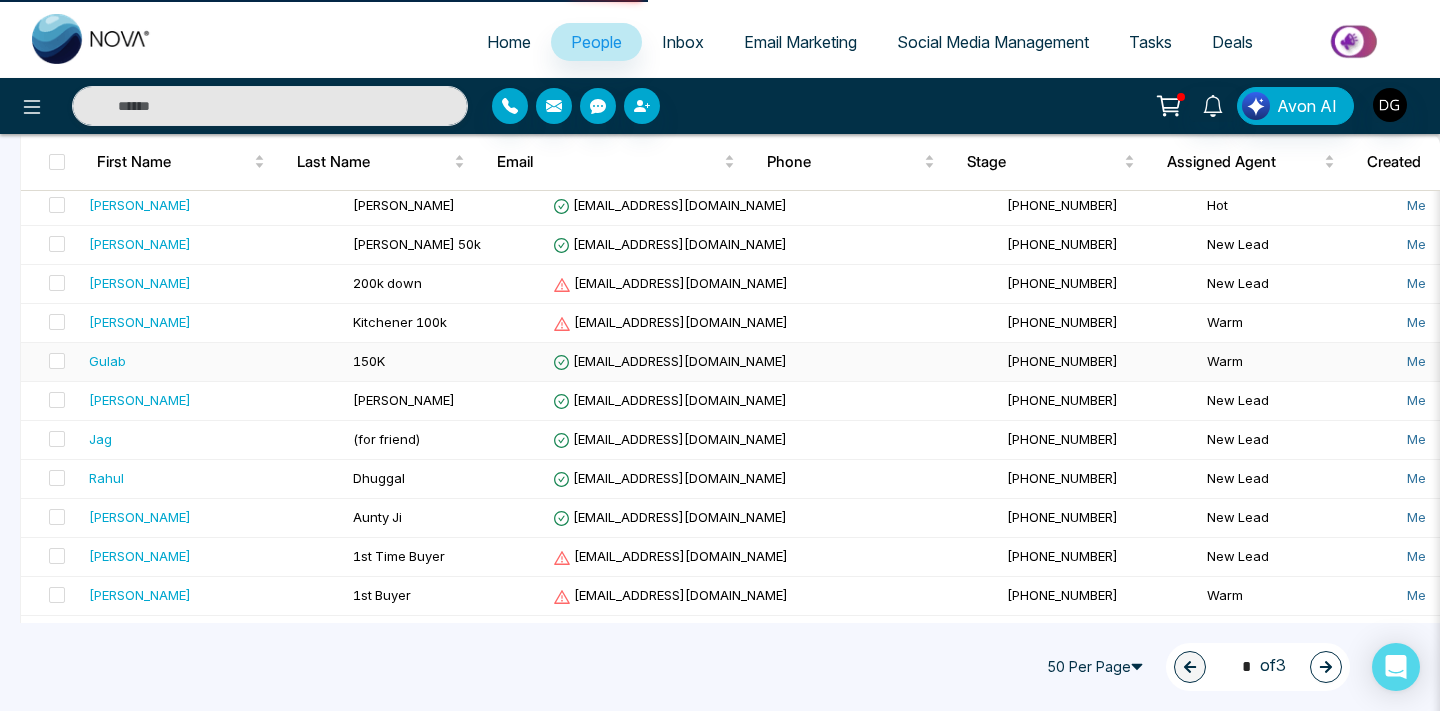 scroll, scrollTop: 0, scrollLeft: 0, axis: both 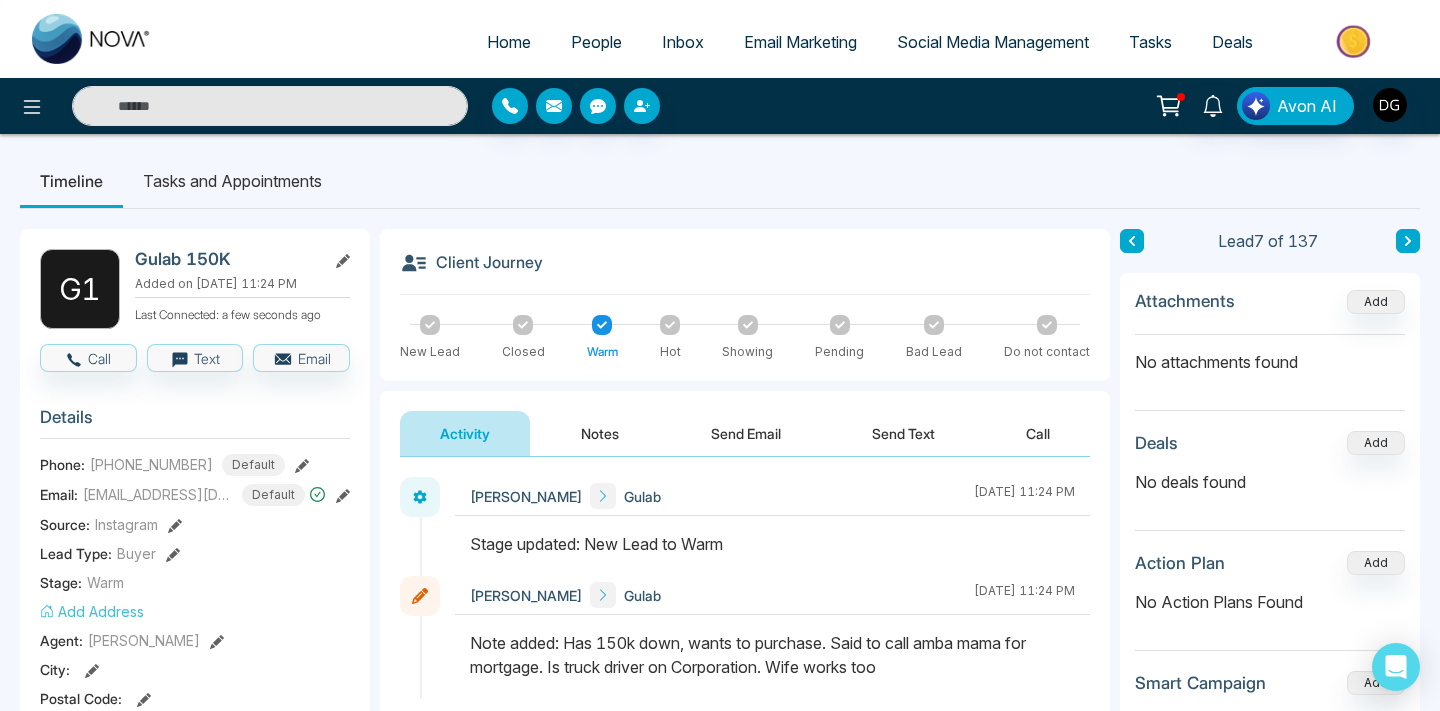 click on "Notes" at bounding box center (600, 433) 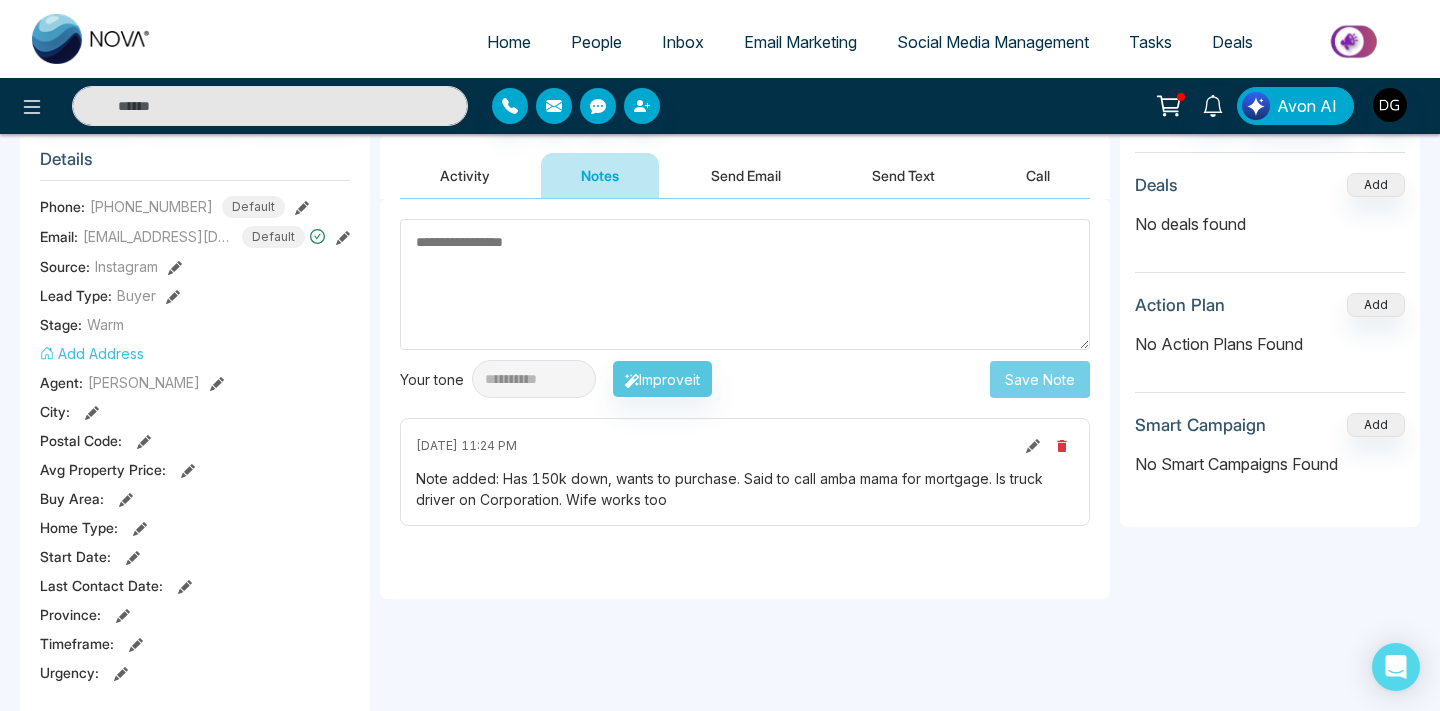 scroll, scrollTop: 259, scrollLeft: 0, axis: vertical 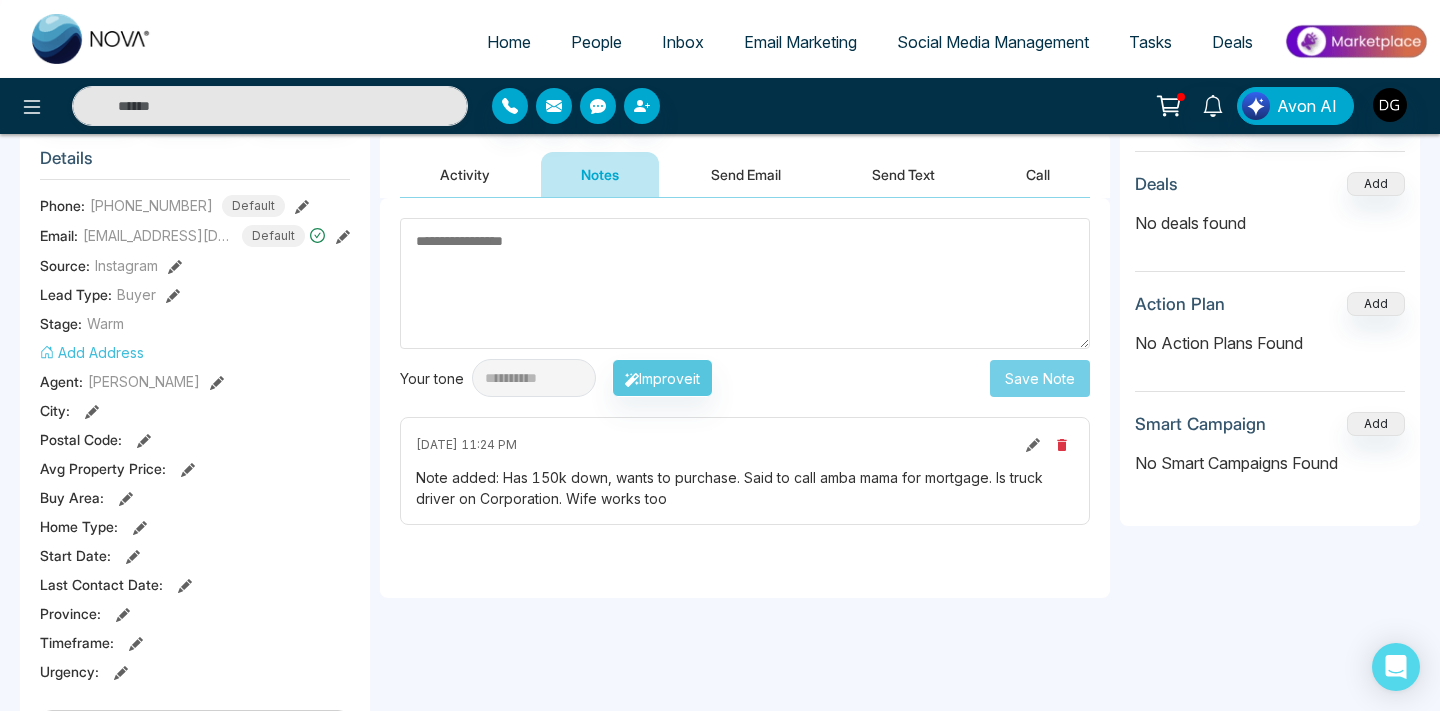 click on "People" at bounding box center [596, 42] 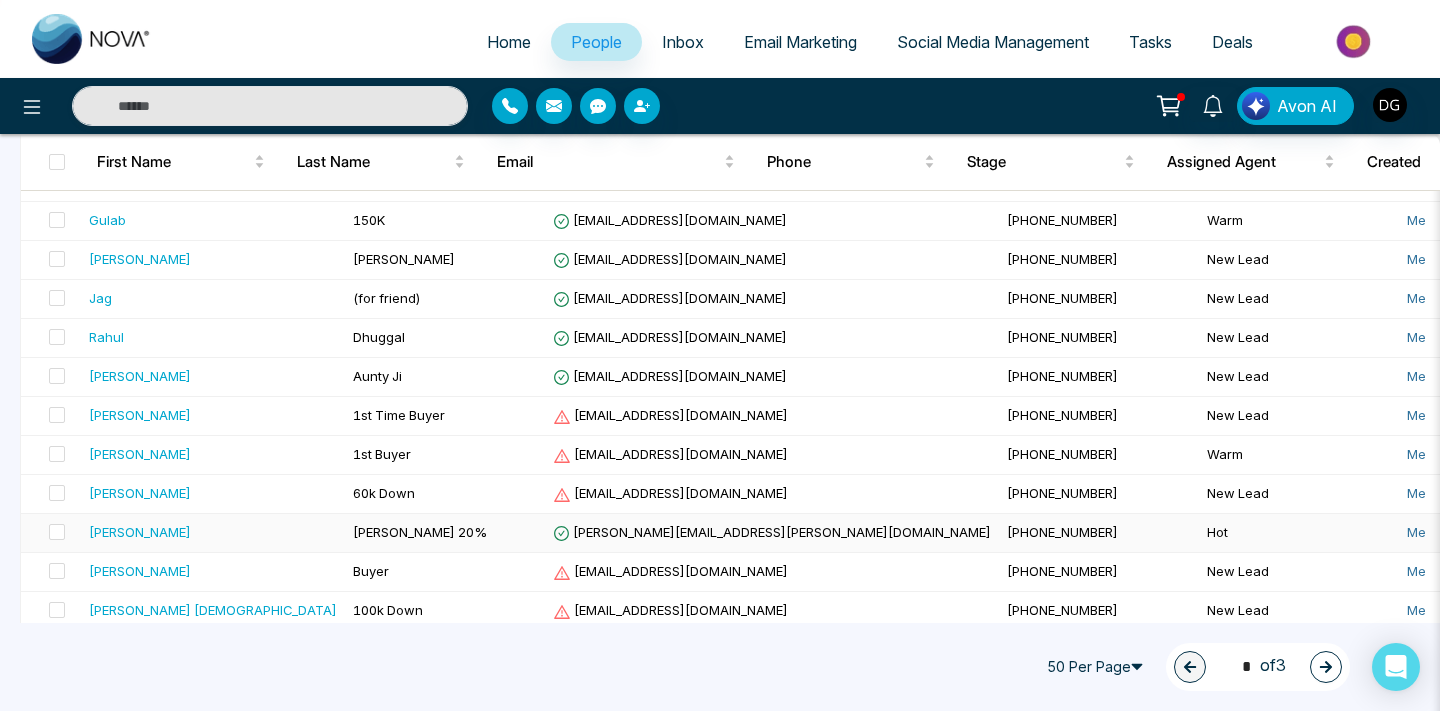 scroll, scrollTop: 517, scrollLeft: 0, axis: vertical 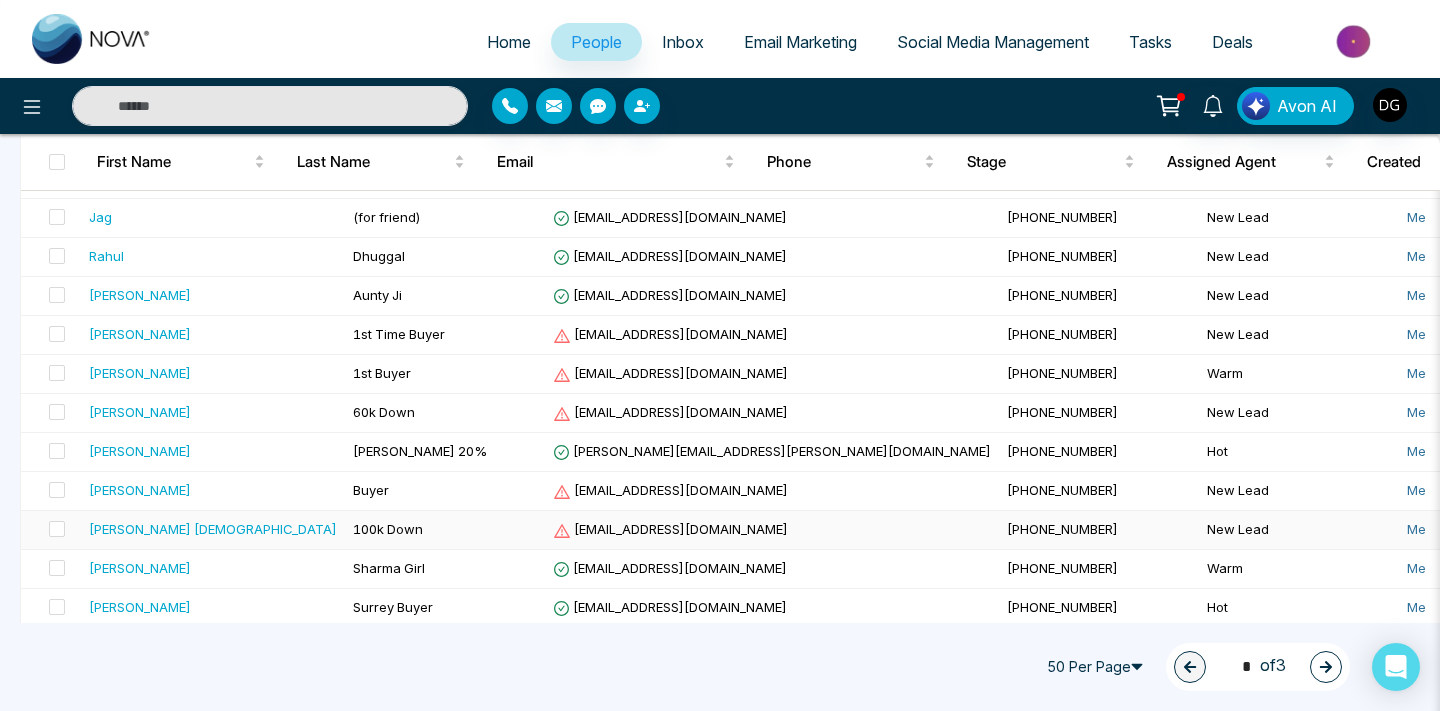 click on "100k Down" at bounding box center (445, 530) 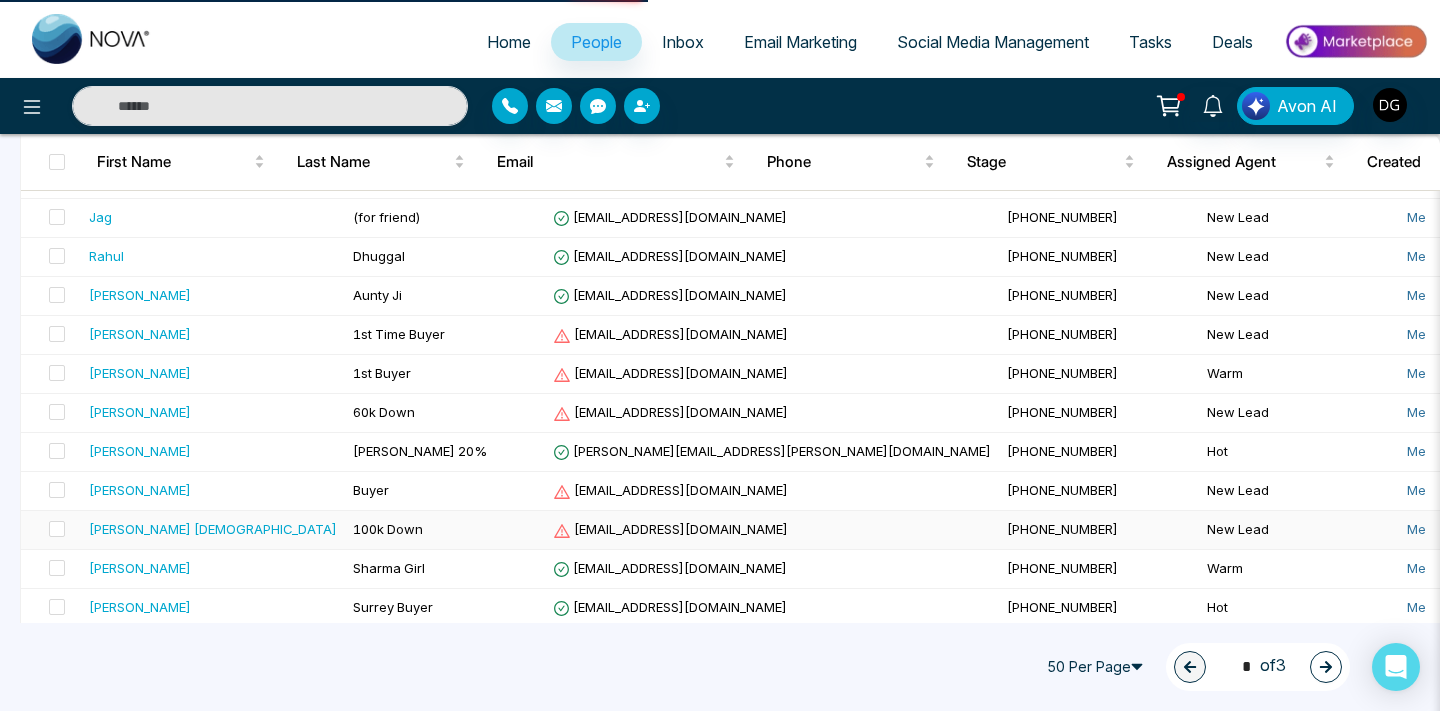 scroll, scrollTop: 0, scrollLeft: 0, axis: both 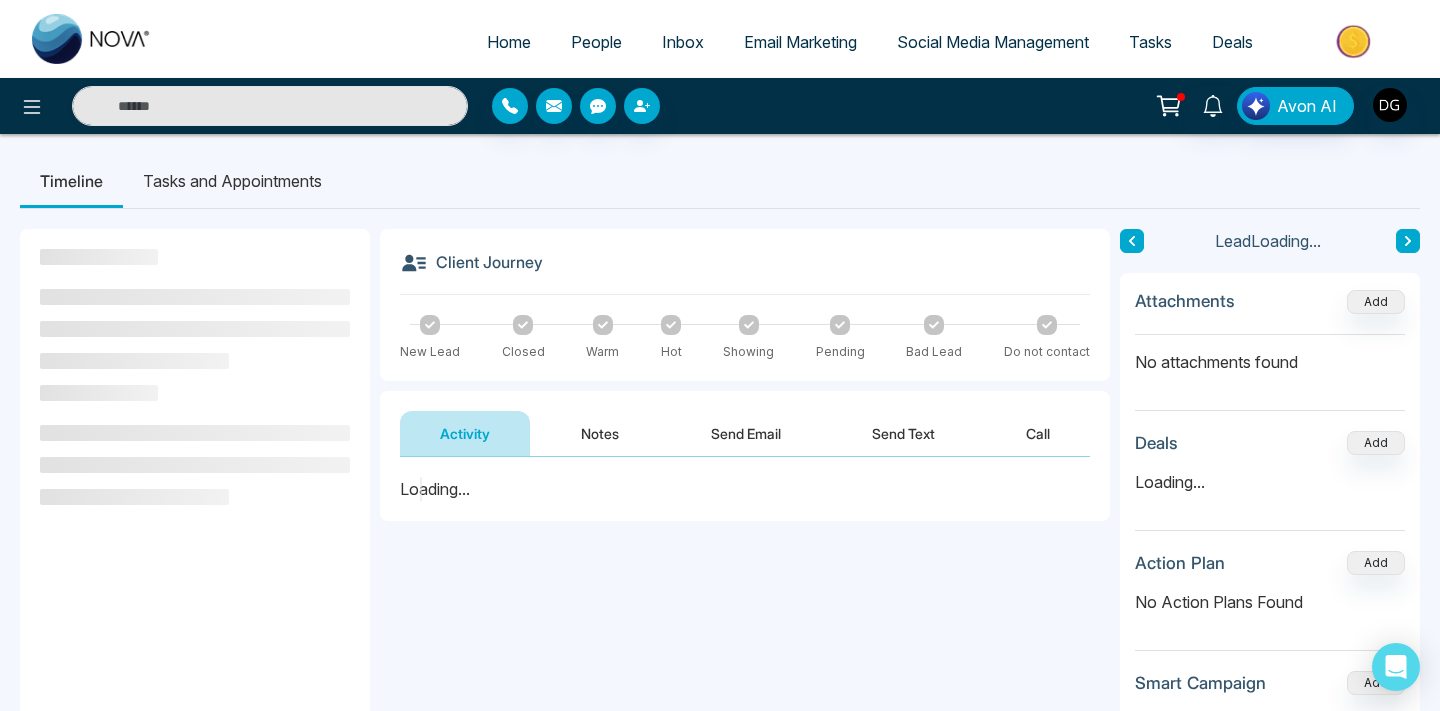 click on "Notes" at bounding box center [600, 433] 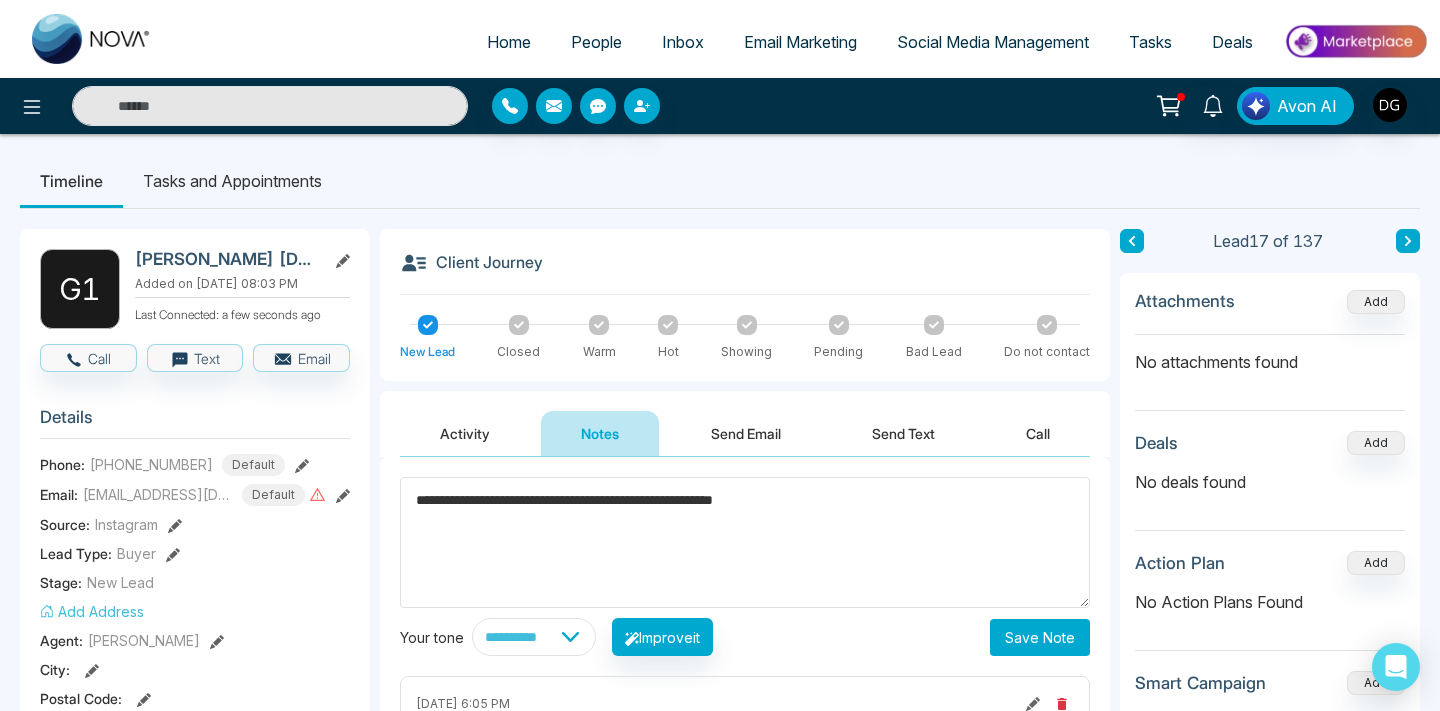 type on "**********" 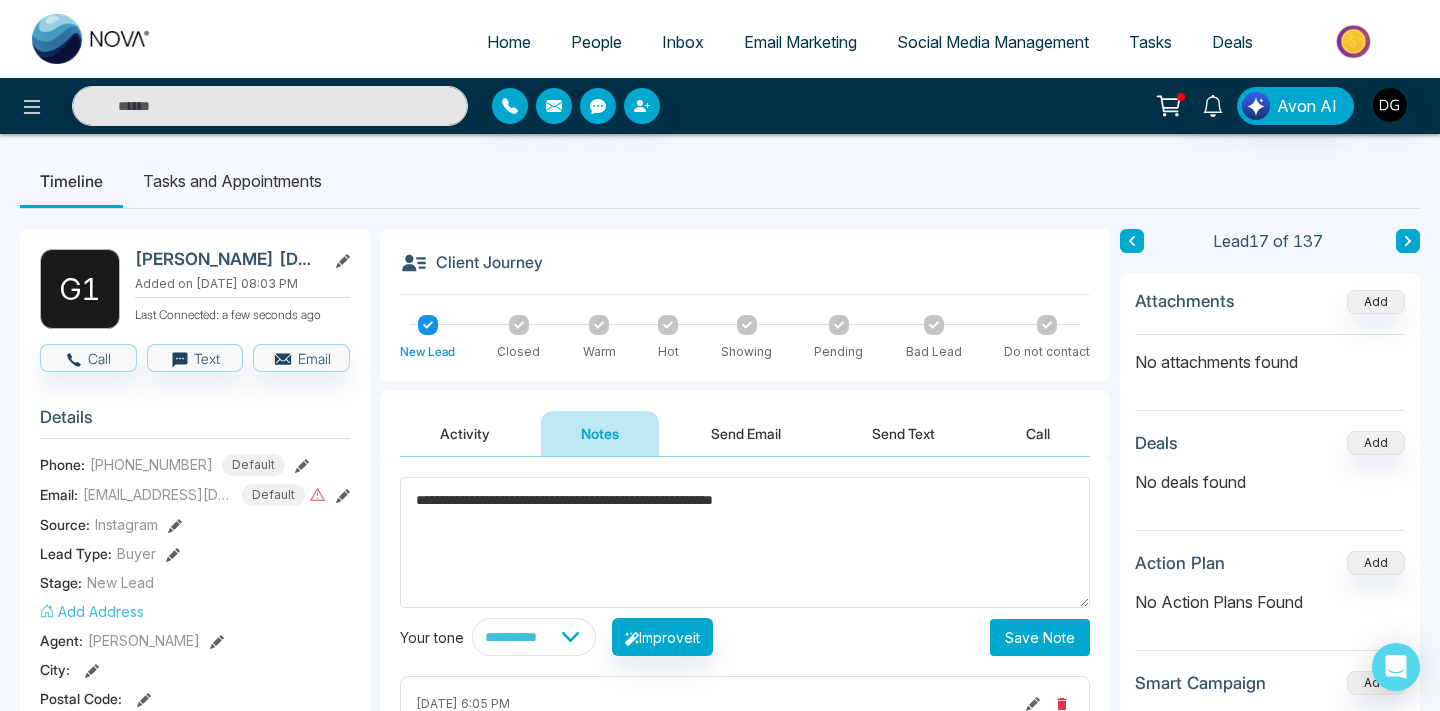 click on "Save Note" at bounding box center [1040, 637] 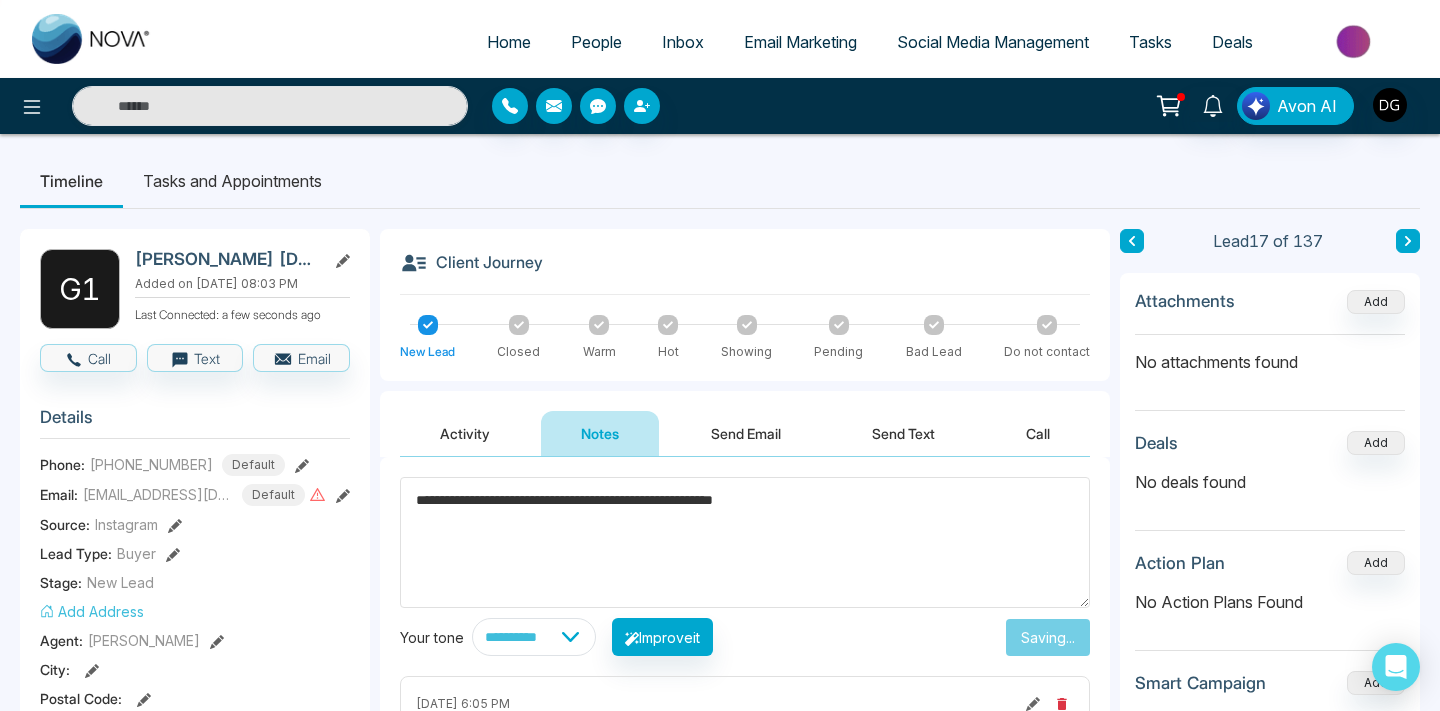 type 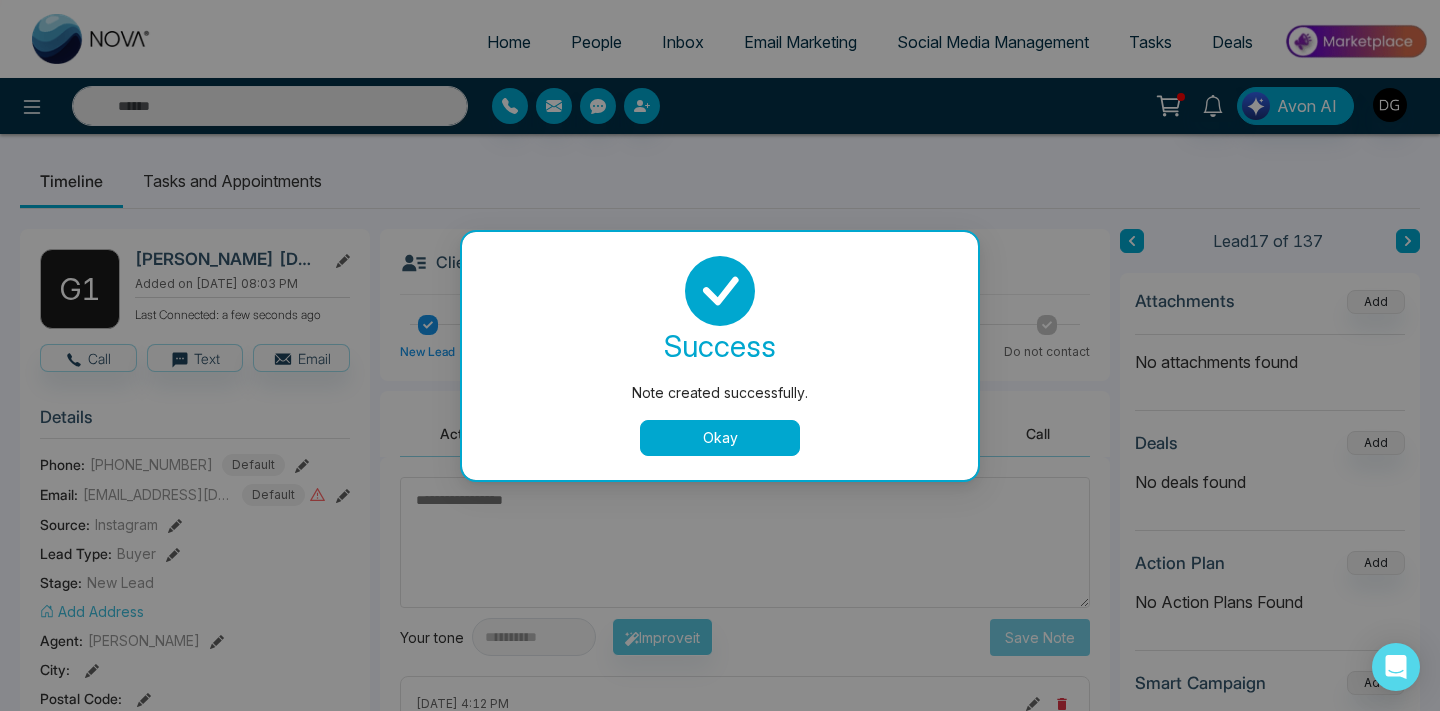 click on "Okay" at bounding box center (720, 438) 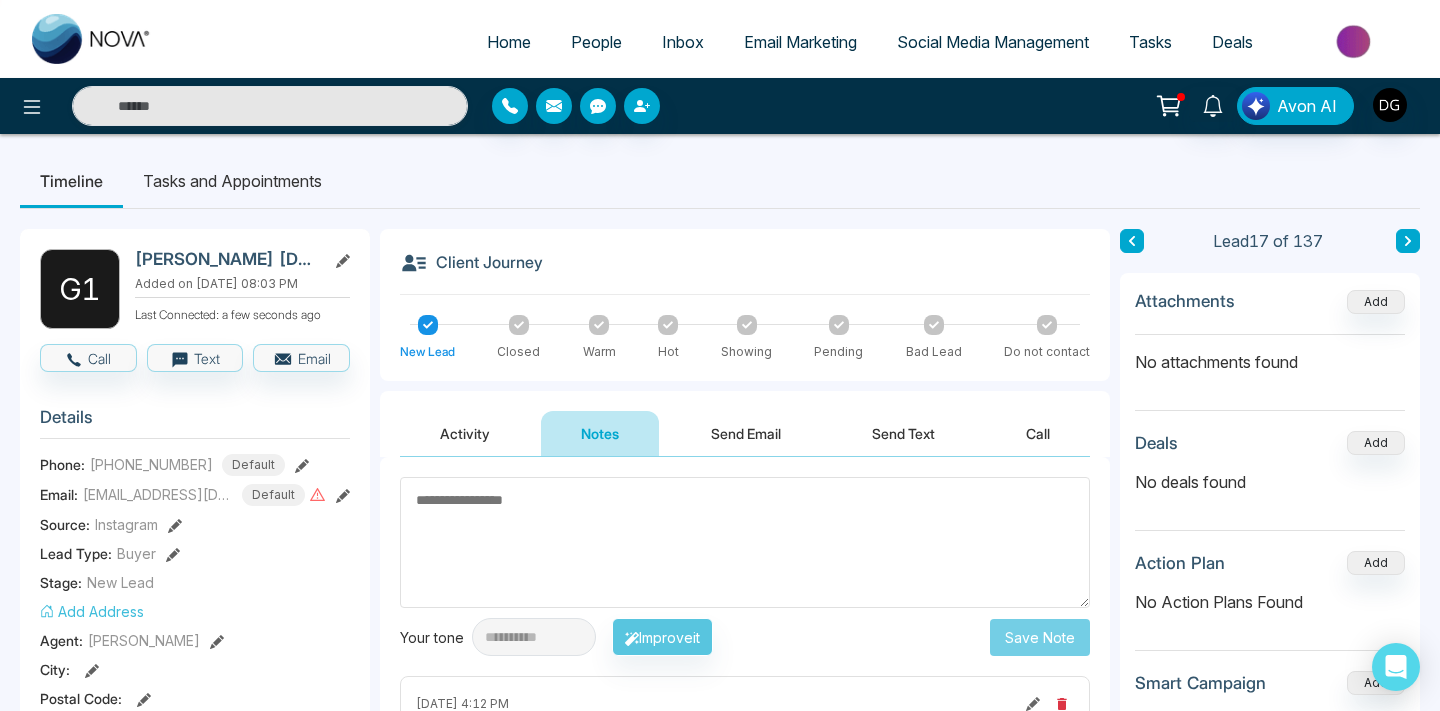 click on "People" at bounding box center [596, 42] 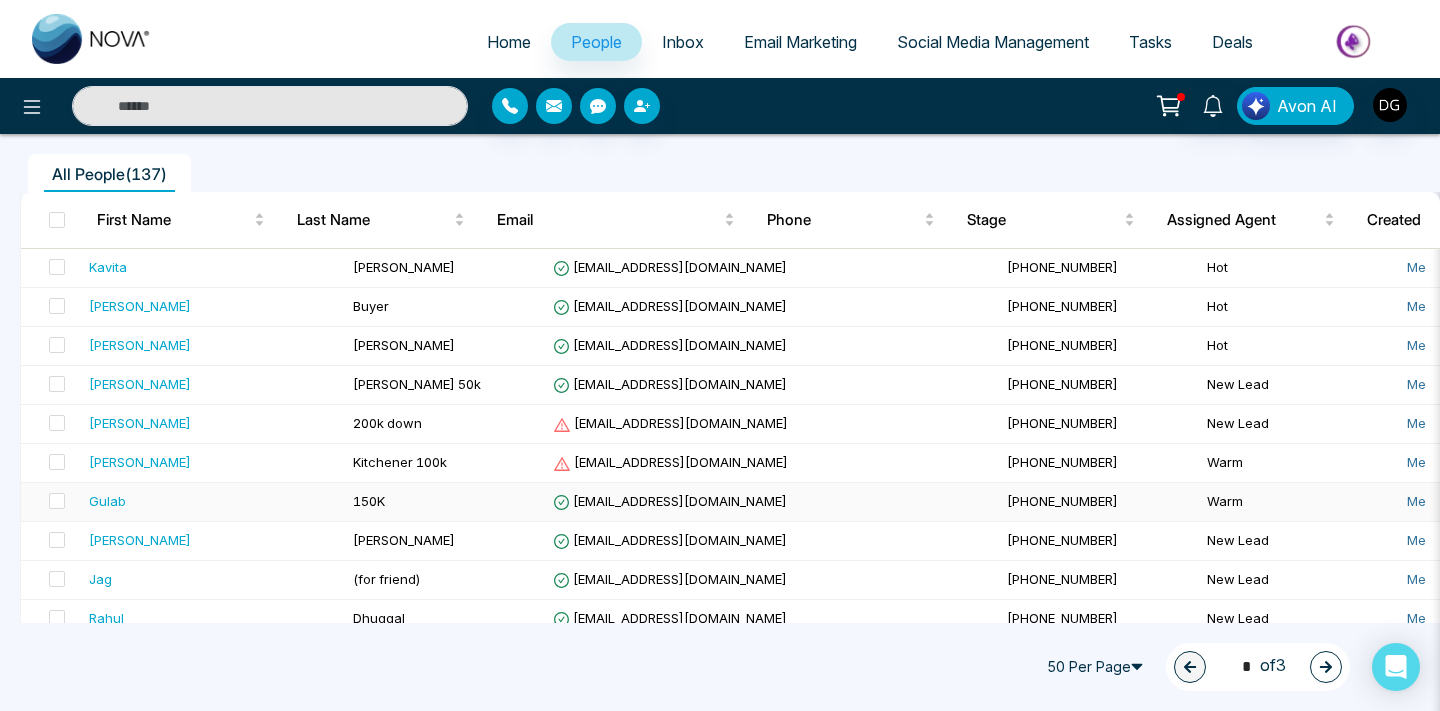 scroll, scrollTop: 151, scrollLeft: 0, axis: vertical 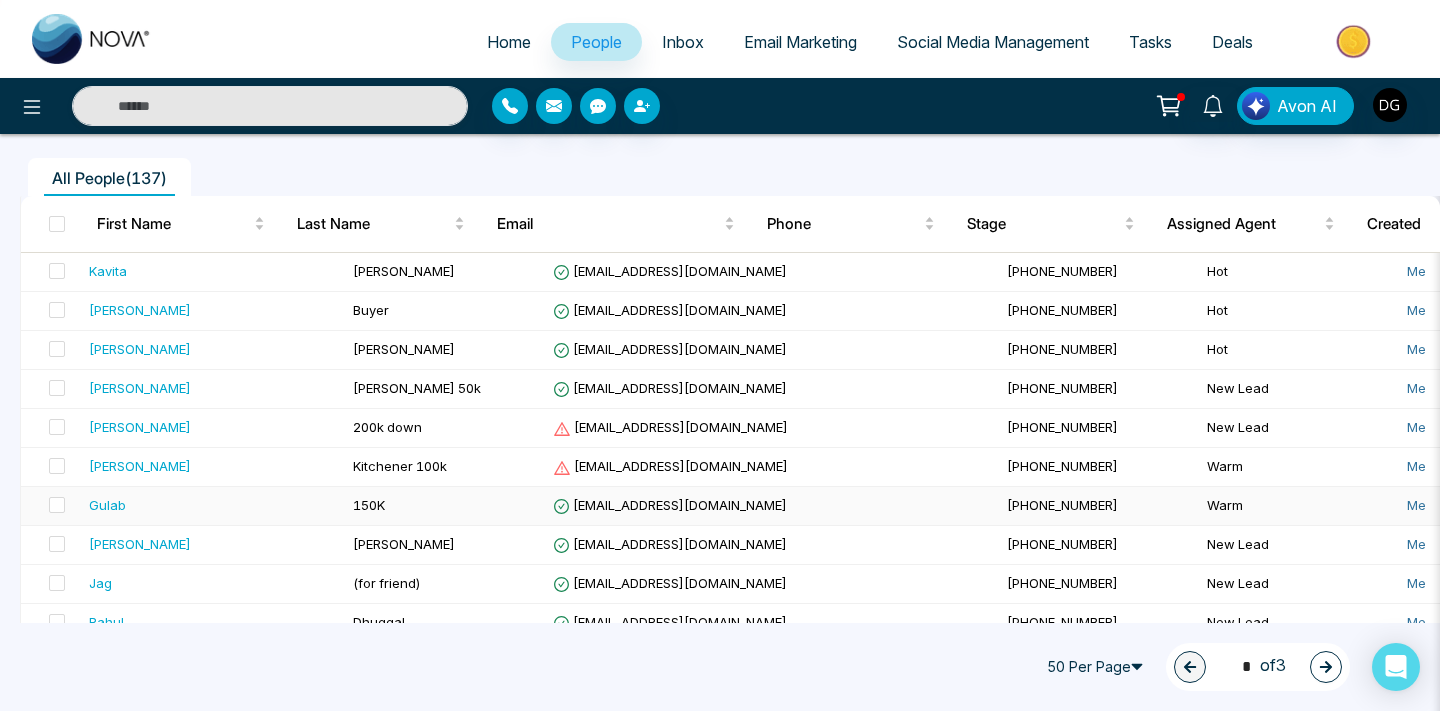 click on "150K" at bounding box center (445, 506) 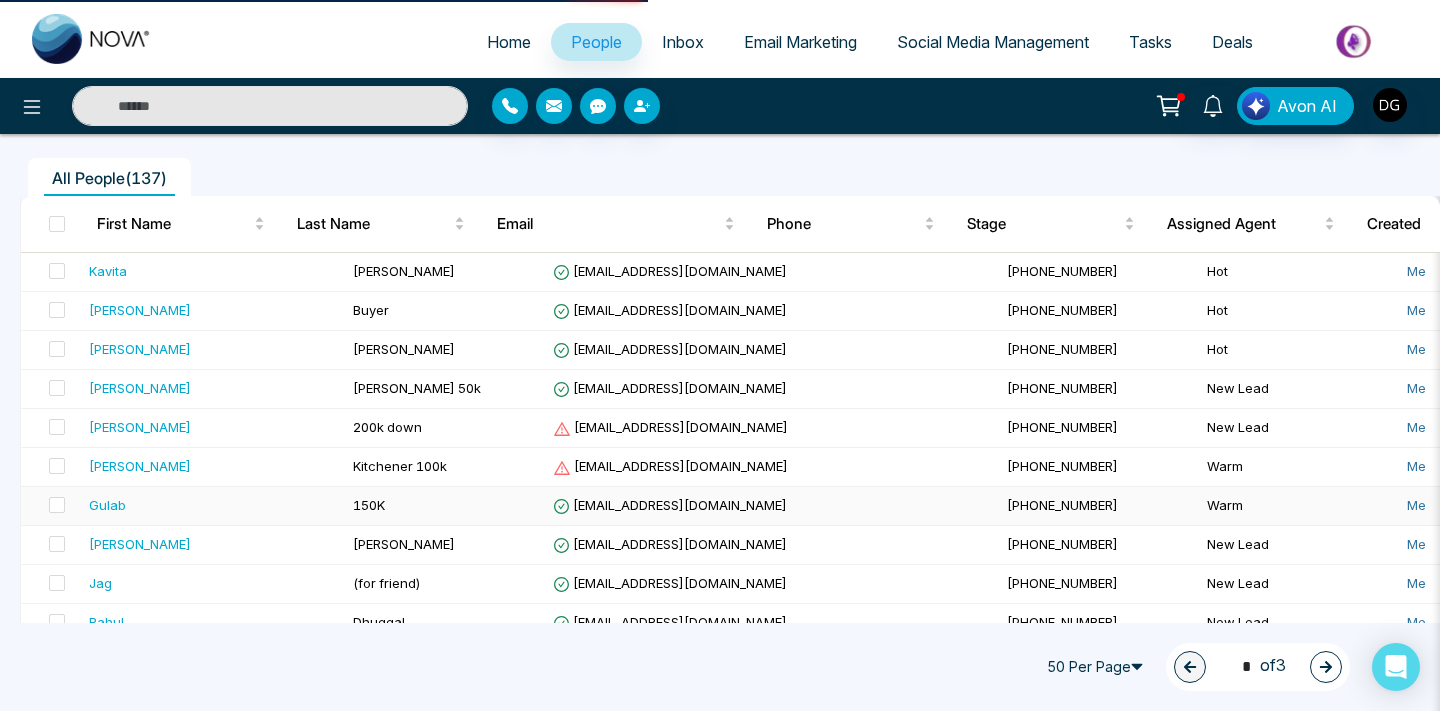 scroll, scrollTop: 0, scrollLeft: 0, axis: both 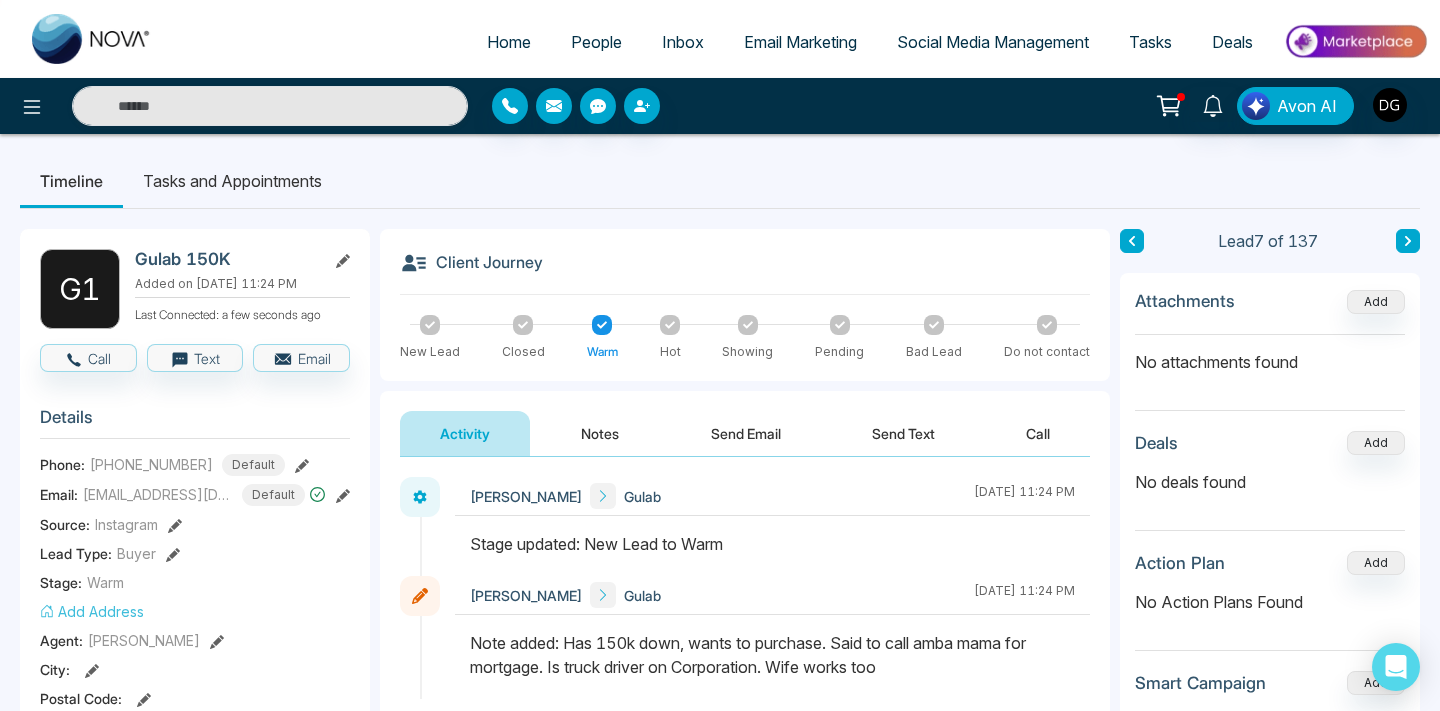click on "Notes" at bounding box center [600, 433] 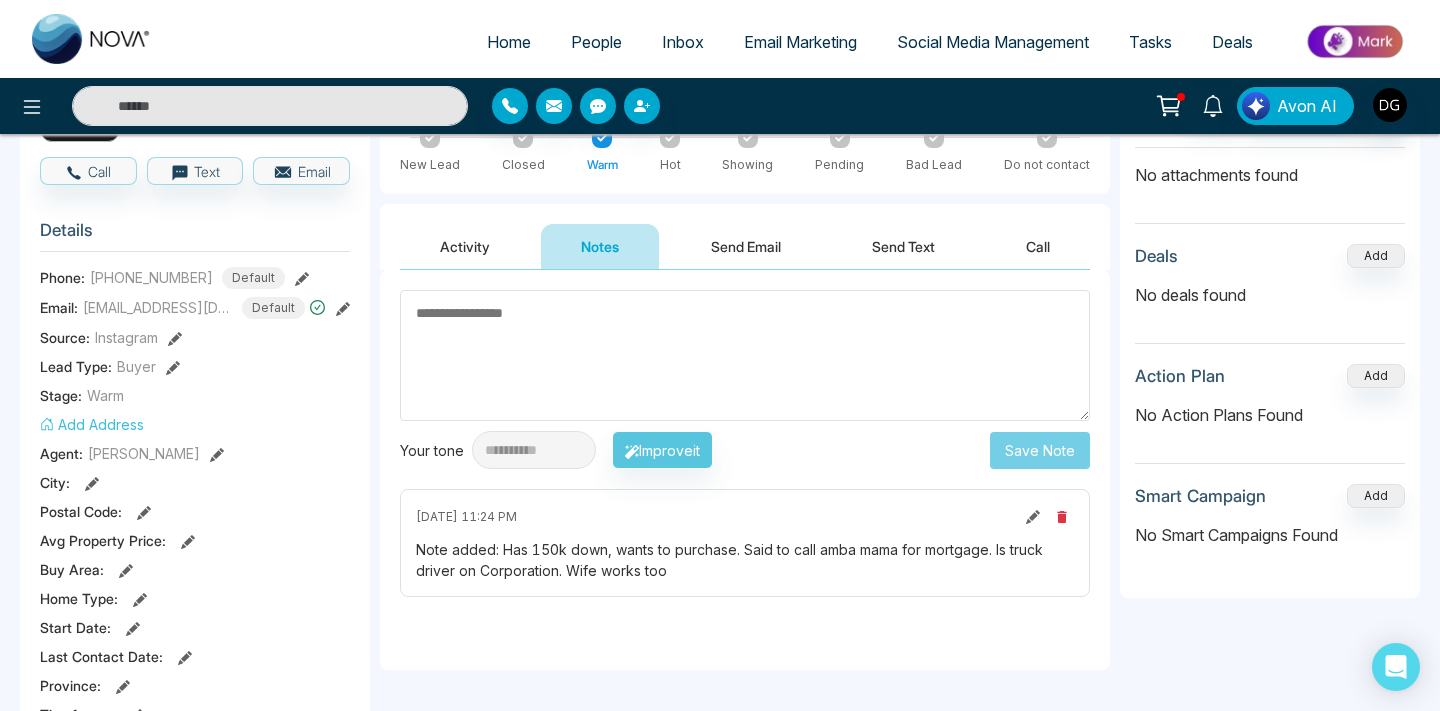 scroll, scrollTop: 190, scrollLeft: 0, axis: vertical 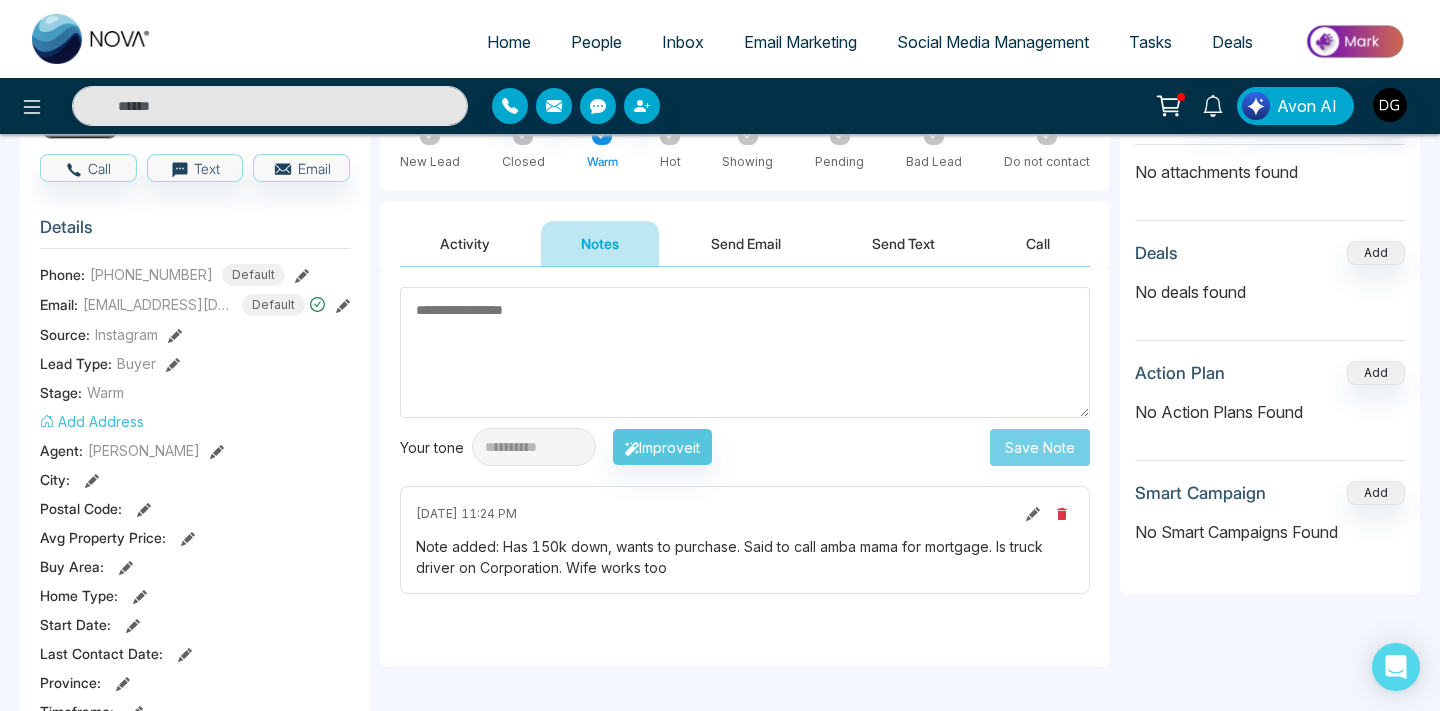click on "People" at bounding box center [596, 42] 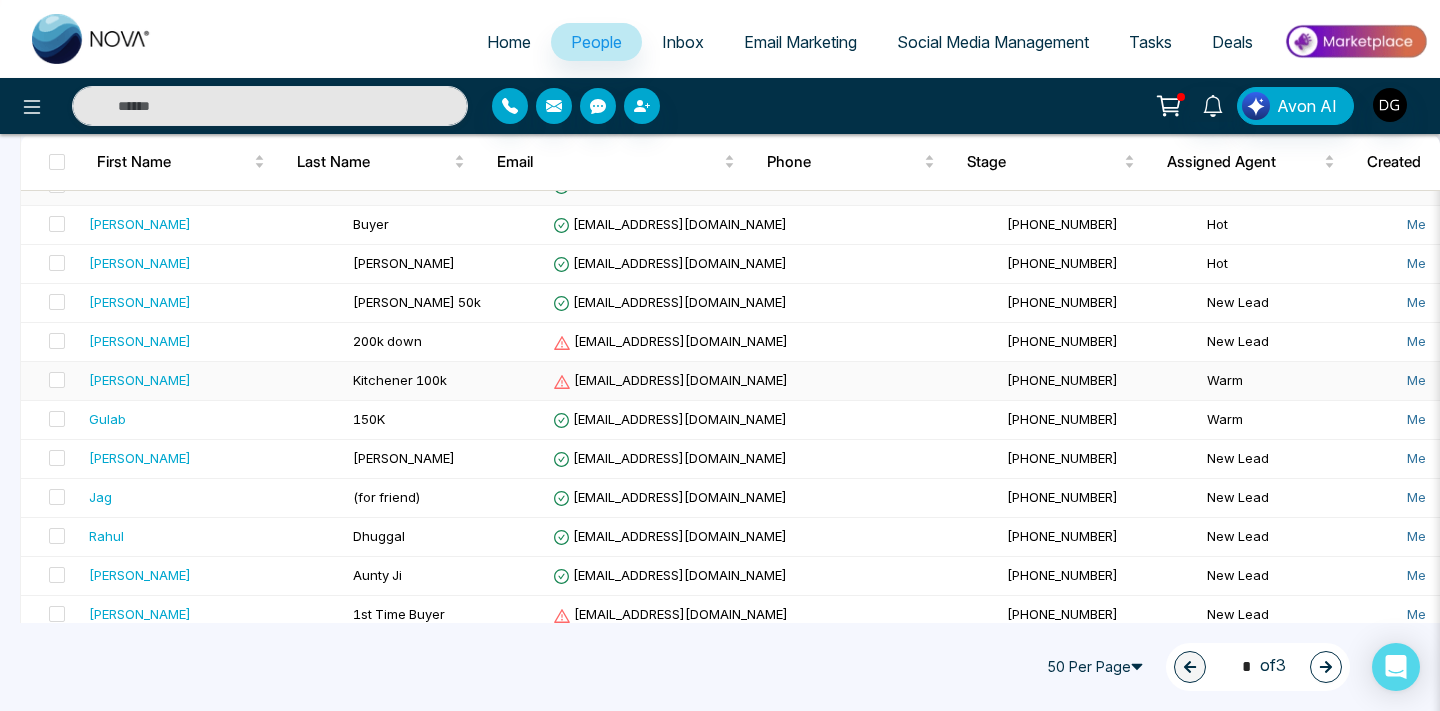 scroll, scrollTop: 248, scrollLeft: 0, axis: vertical 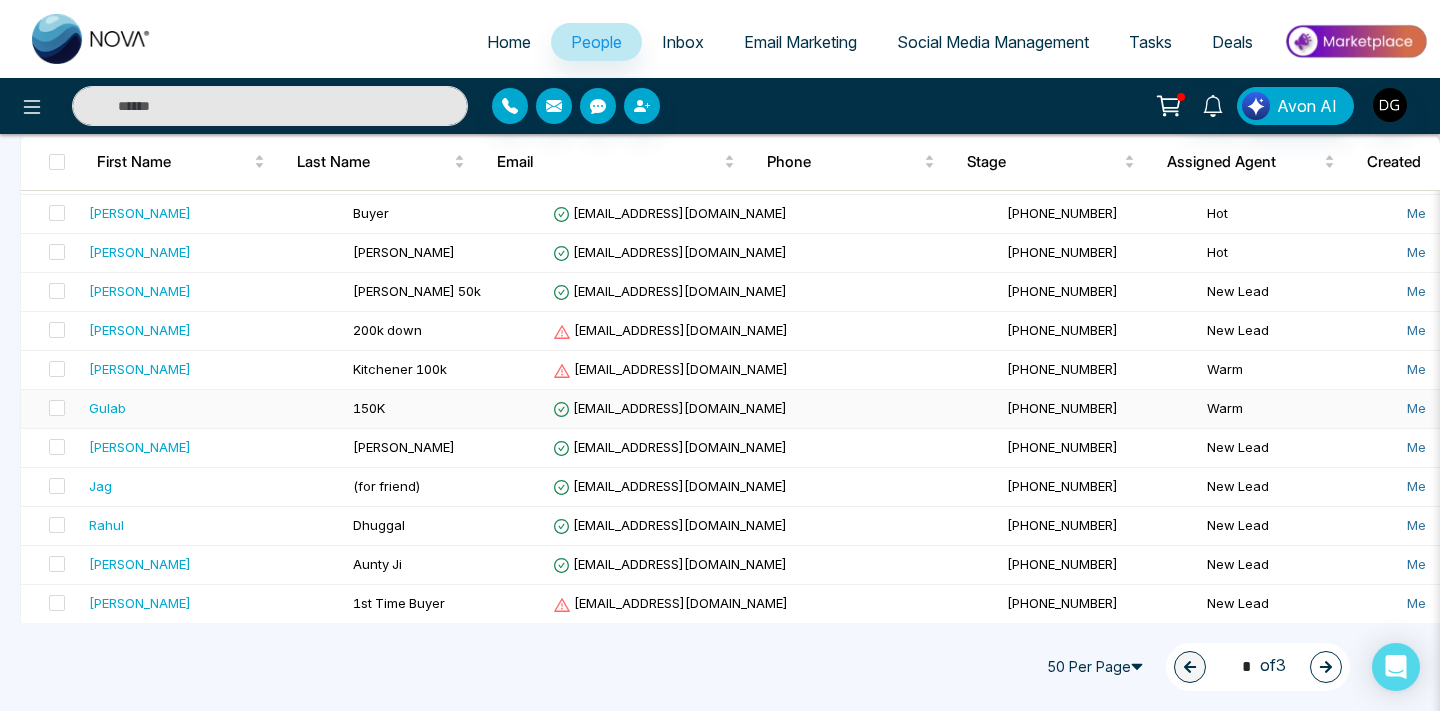 click on "150K" at bounding box center (445, 409) 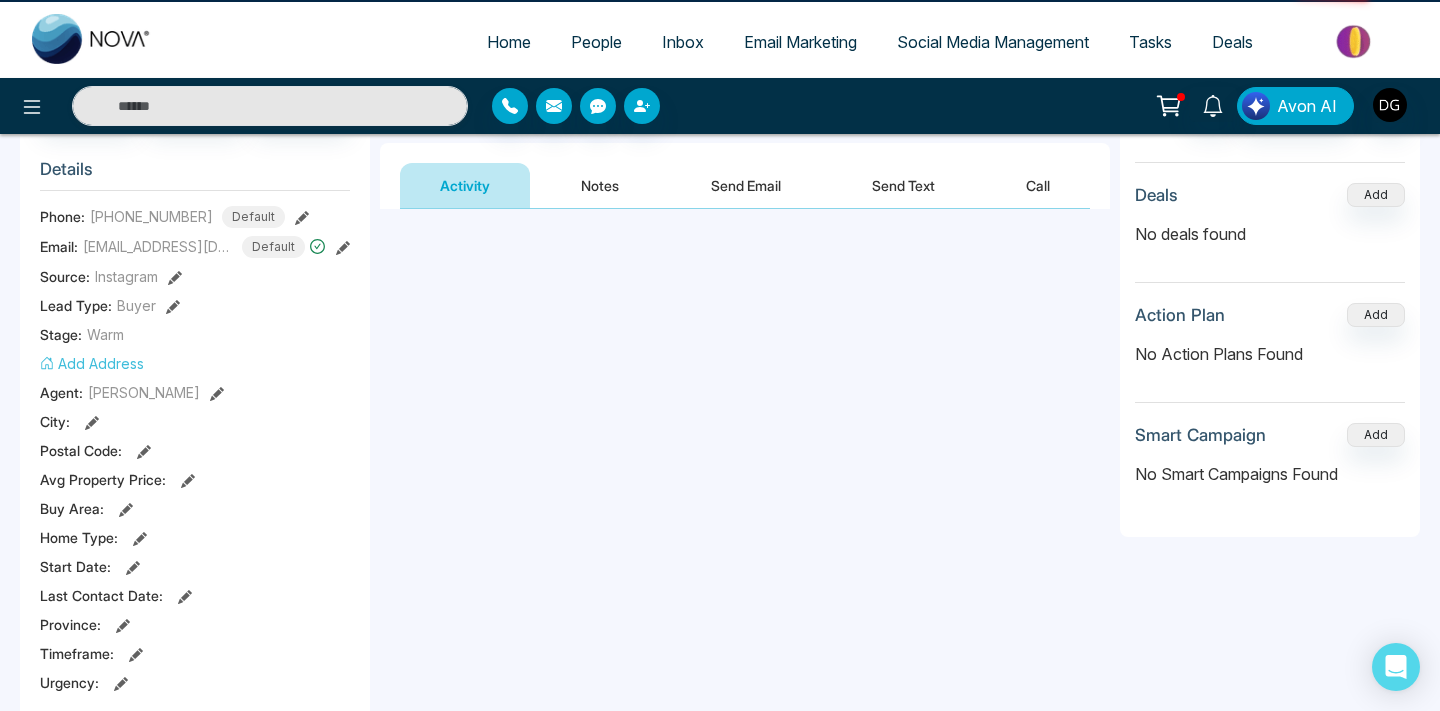 scroll, scrollTop: 0, scrollLeft: 0, axis: both 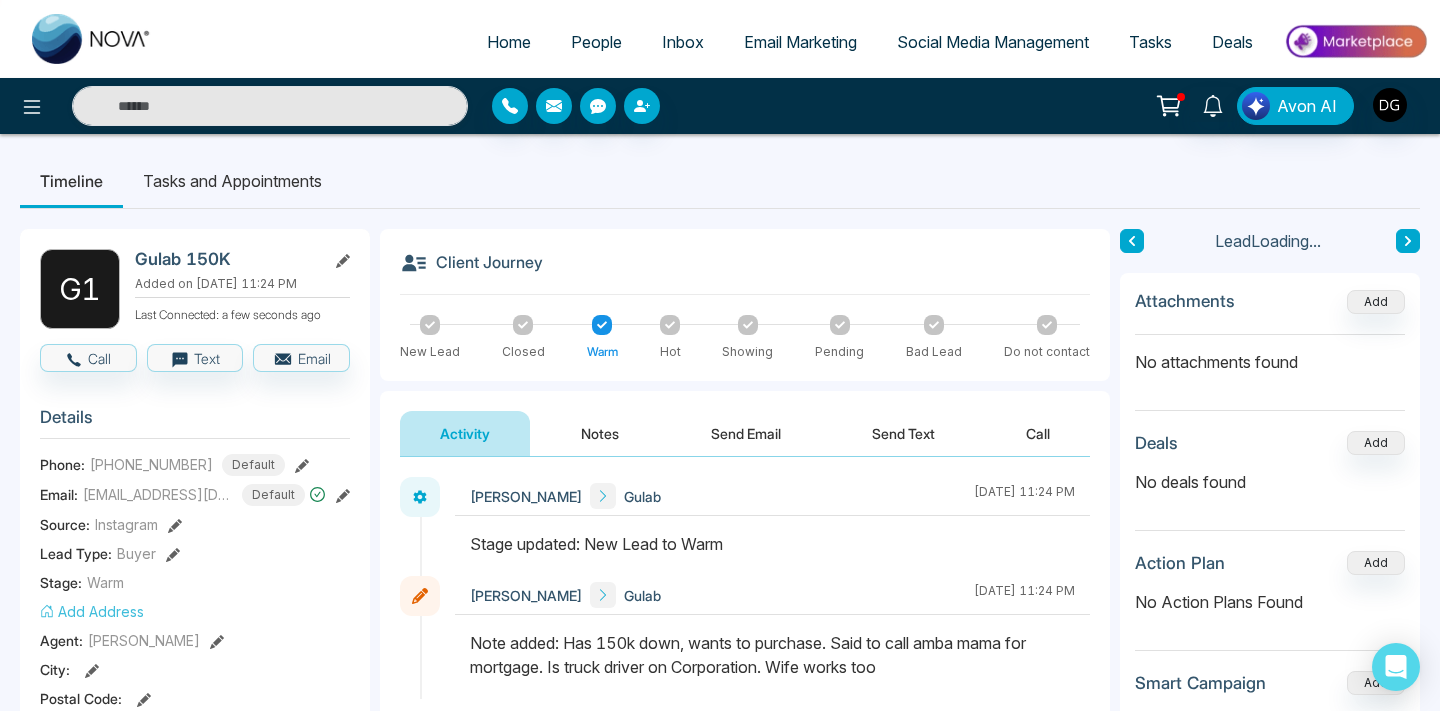 click on "Notes" at bounding box center [600, 433] 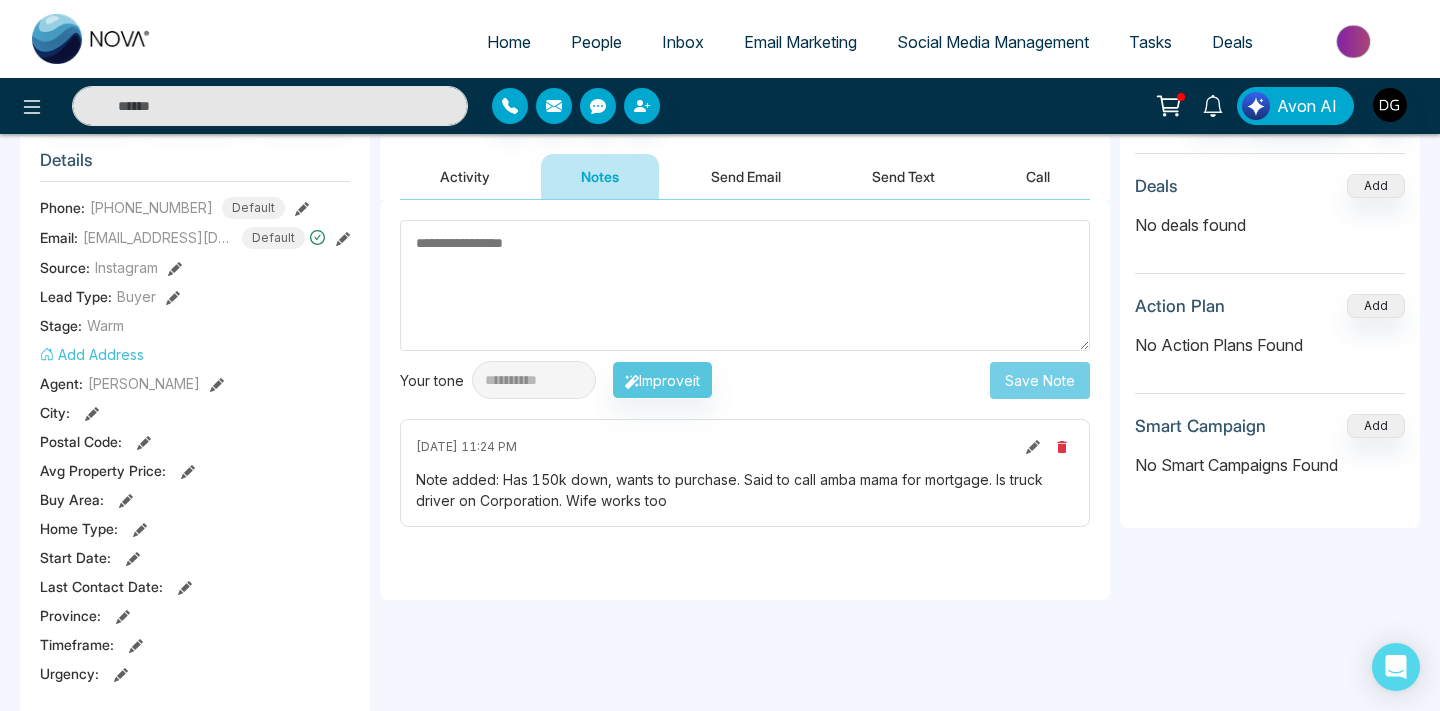 scroll, scrollTop: 260, scrollLeft: 0, axis: vertical 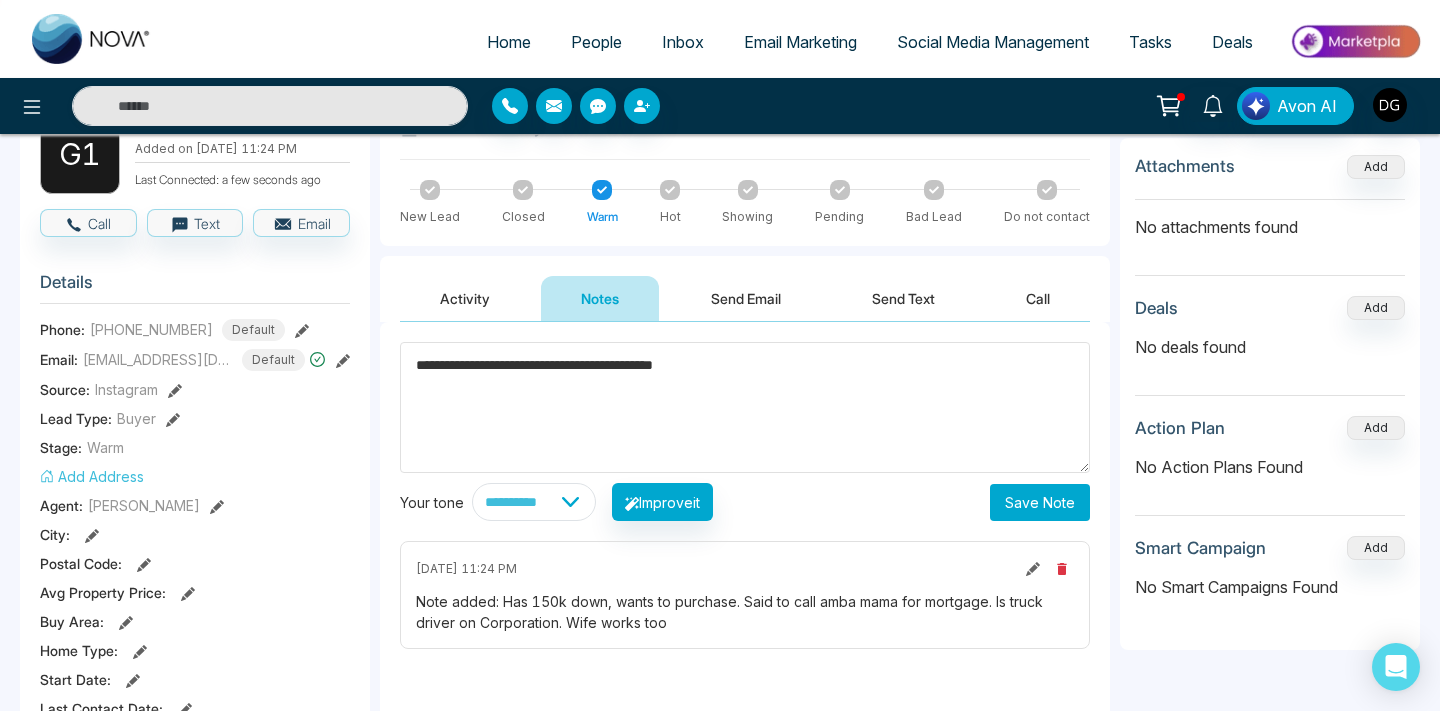 type on "**********" 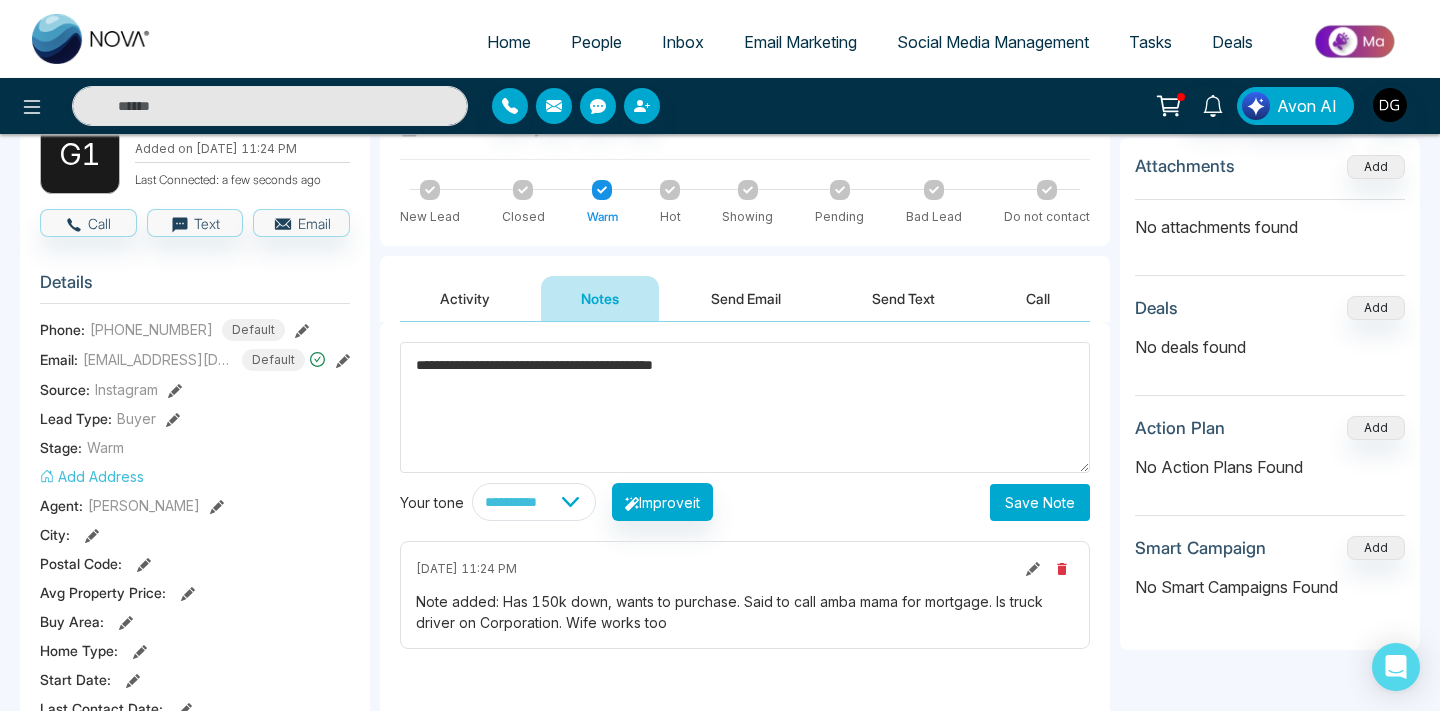 click on "Save Note" at bounding box center (1040, 502) 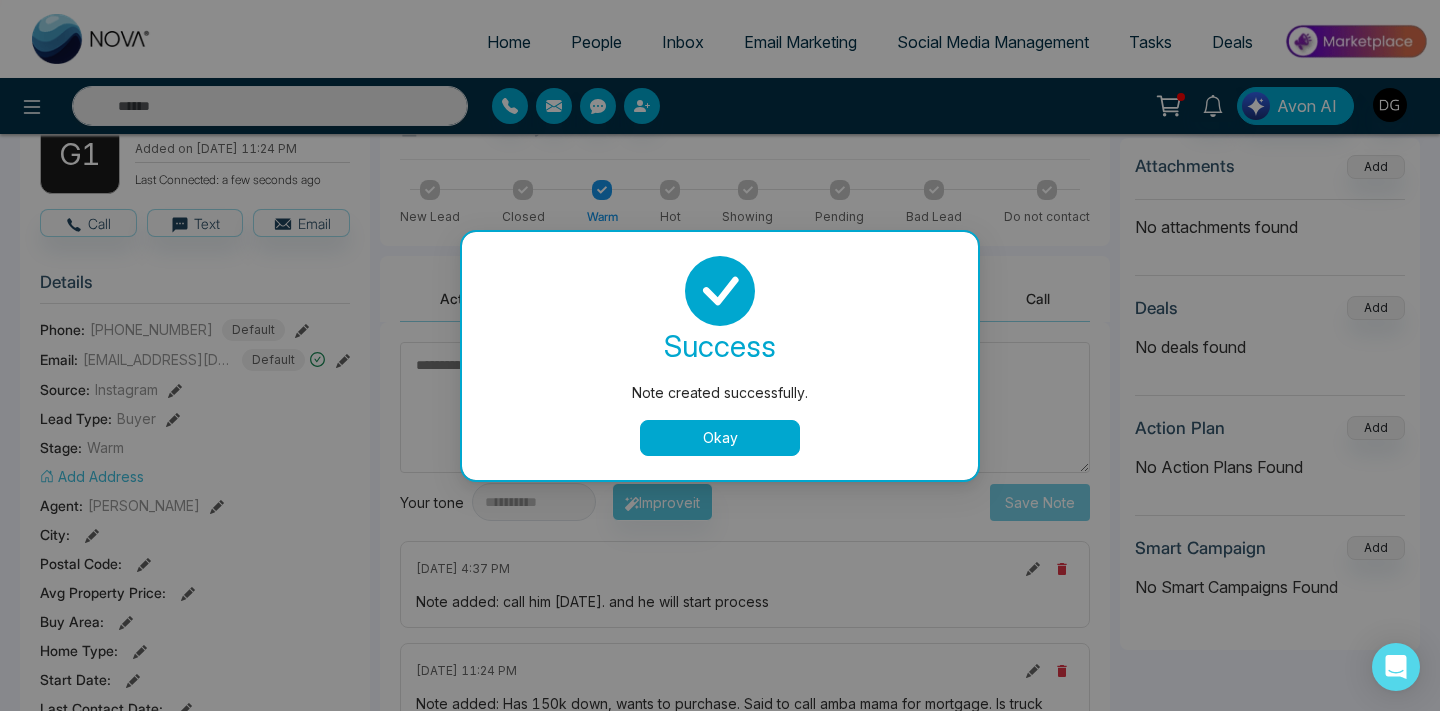 click on "Okay" at bounding box center [720, 438] 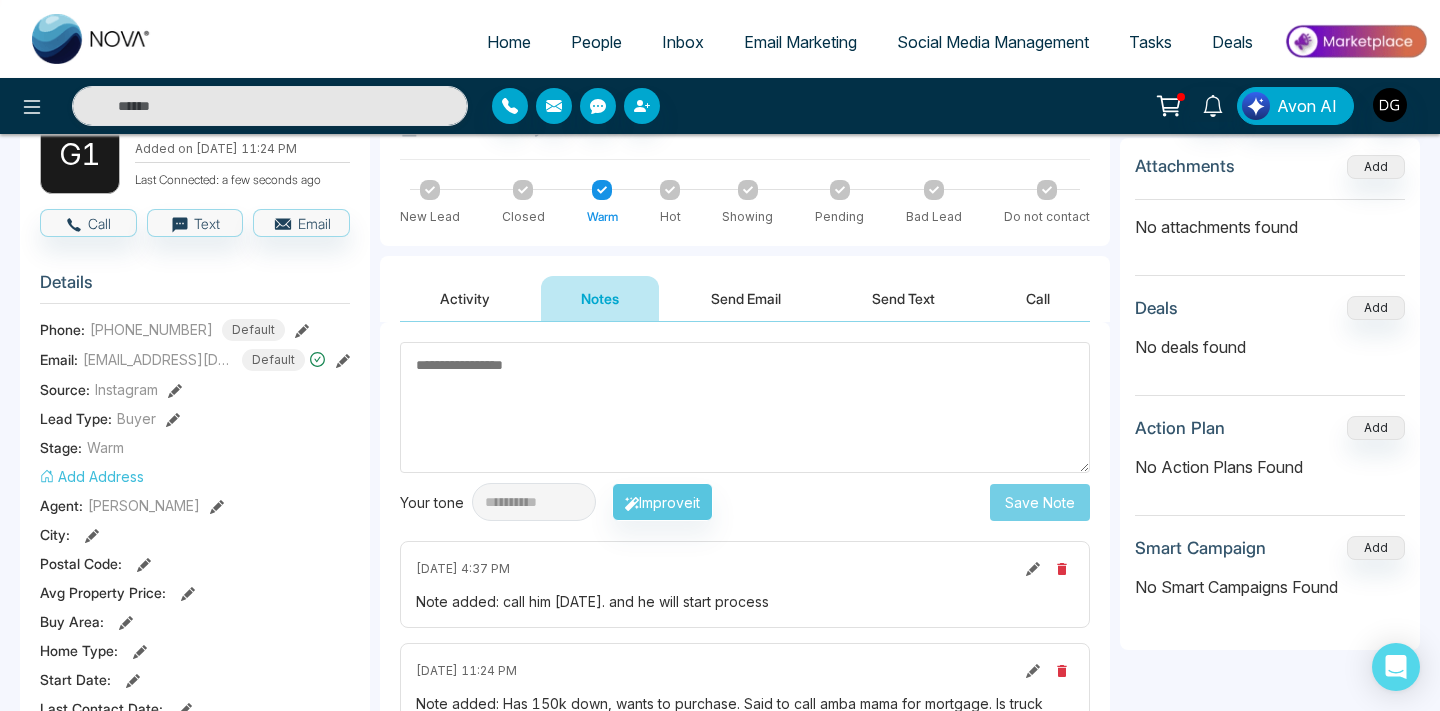 scroll, scrollTop: 224, scrollLeft: 0, axis: vertical 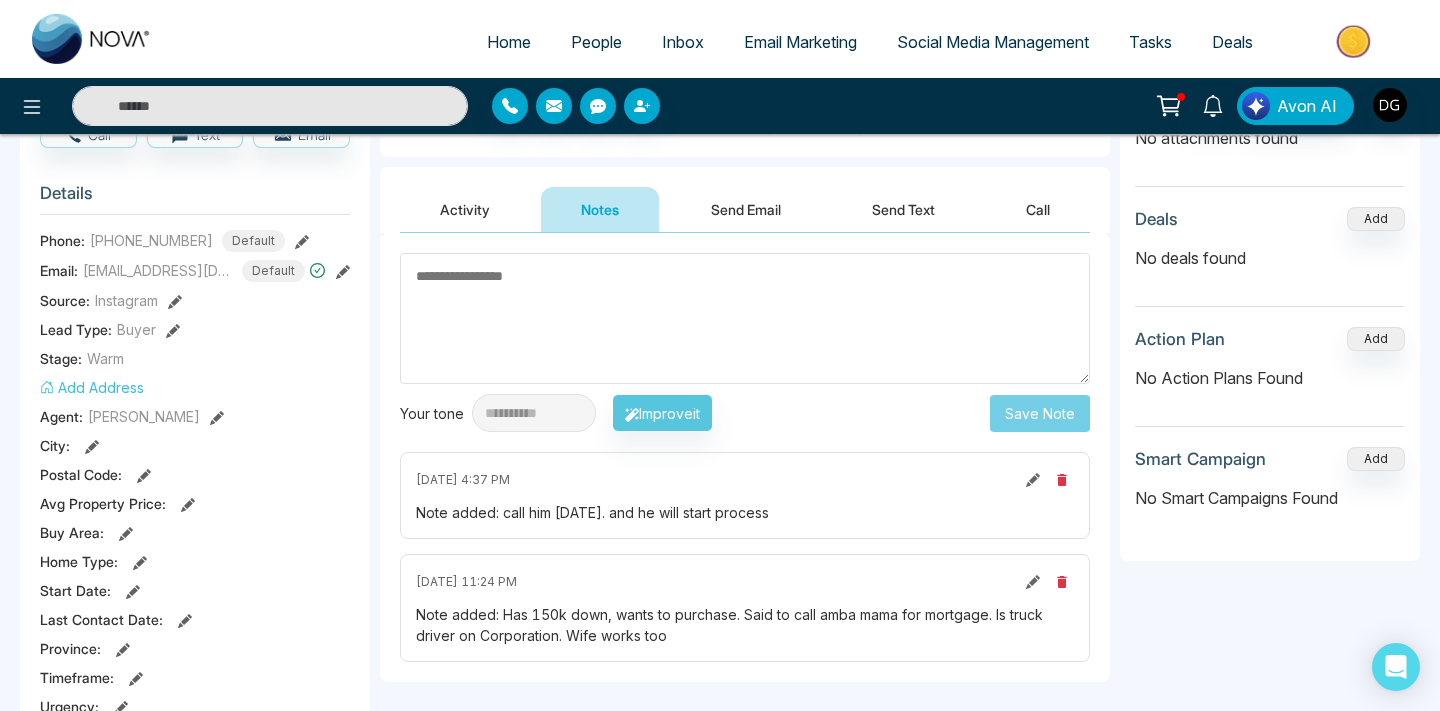 click 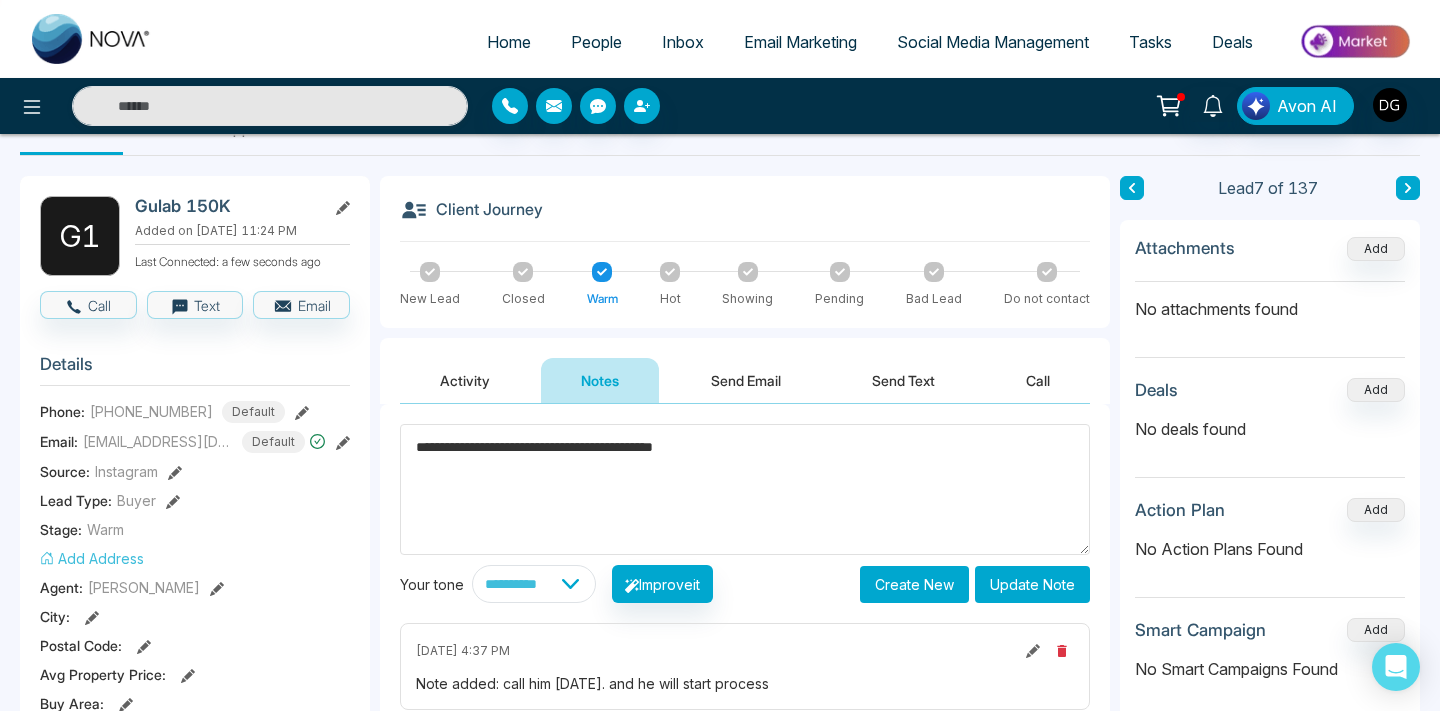 scroll, scrollTop: 0, scrollLeft: 0, axis: both 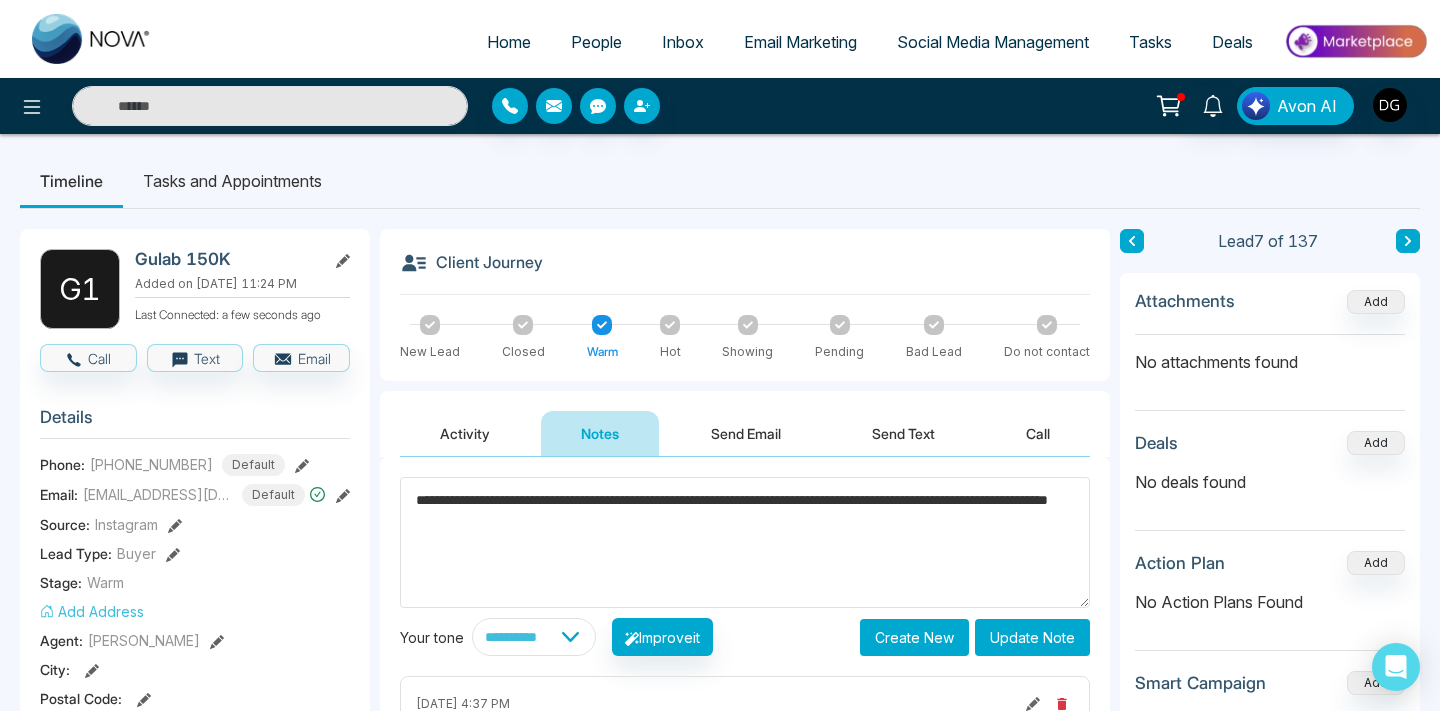 type on "**********" 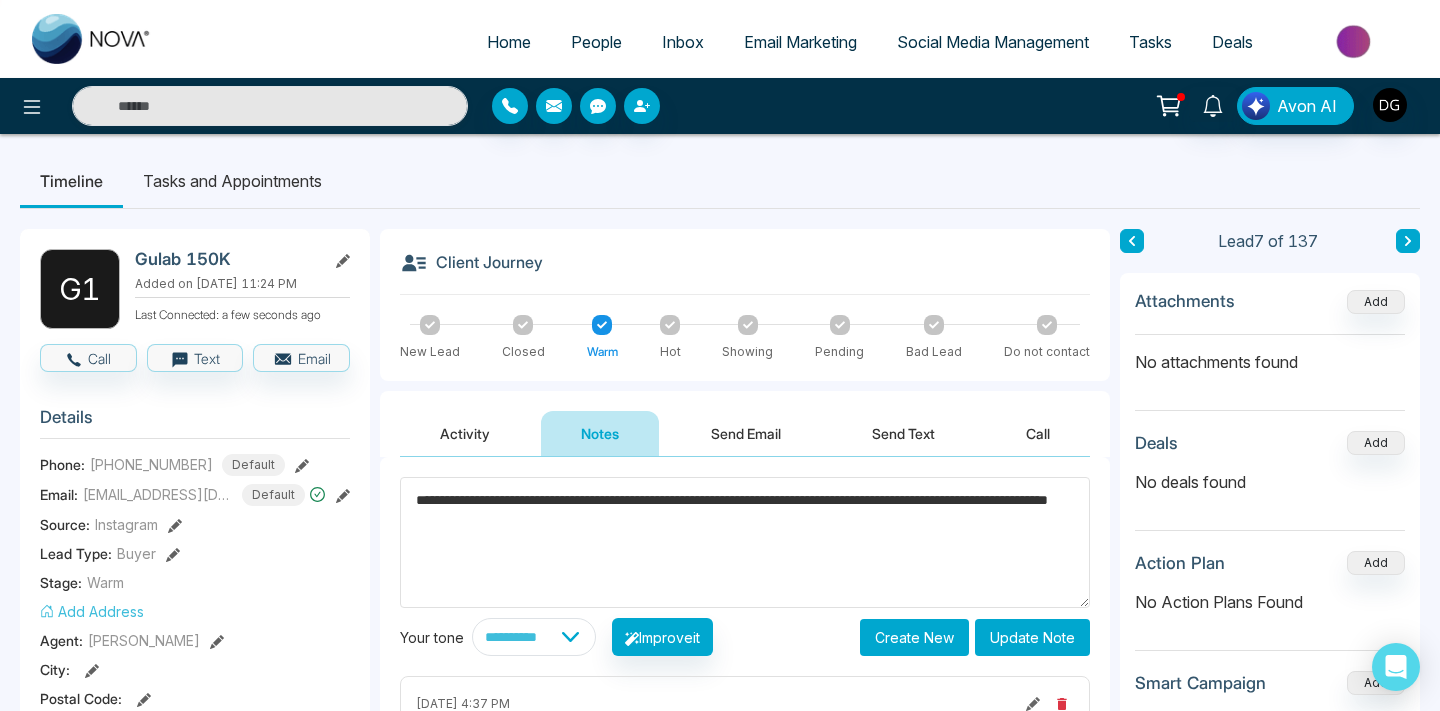 click on "Update Note" at bounding box center [1032, 637] 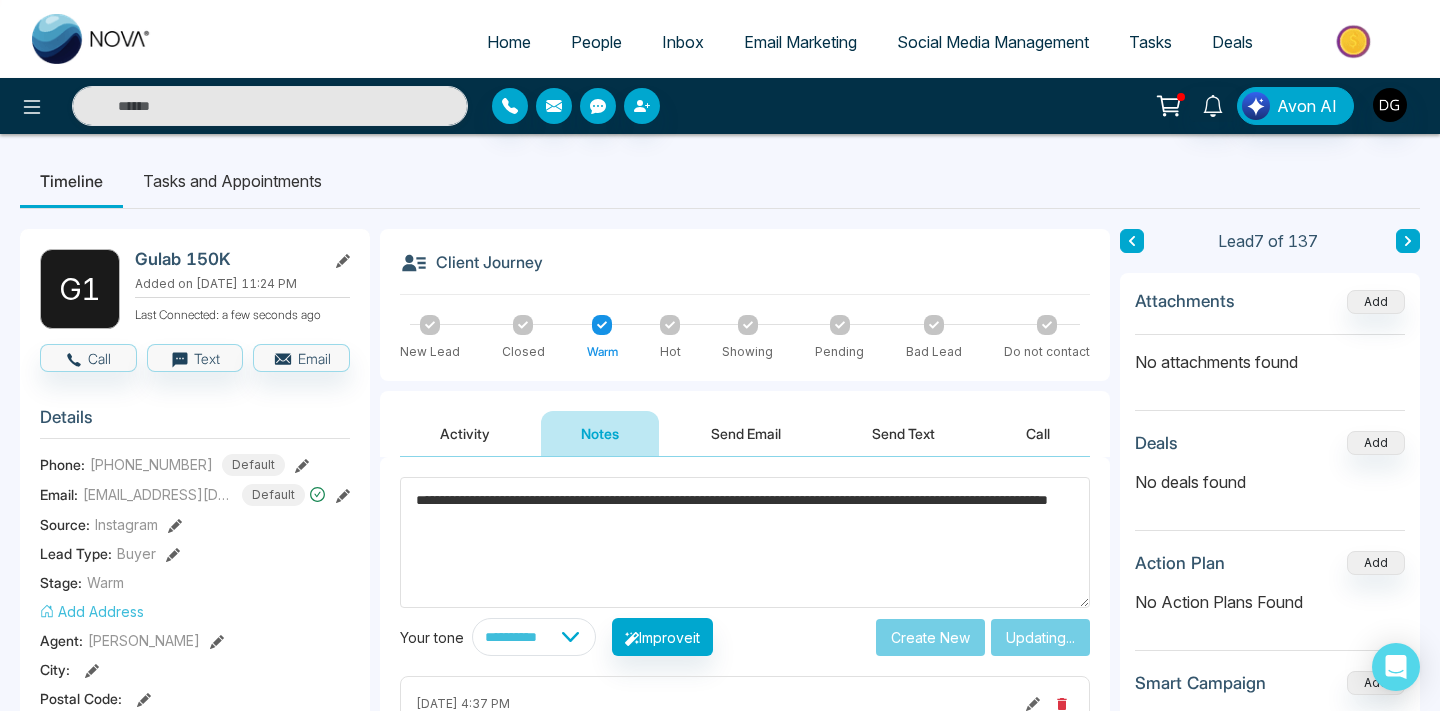 type 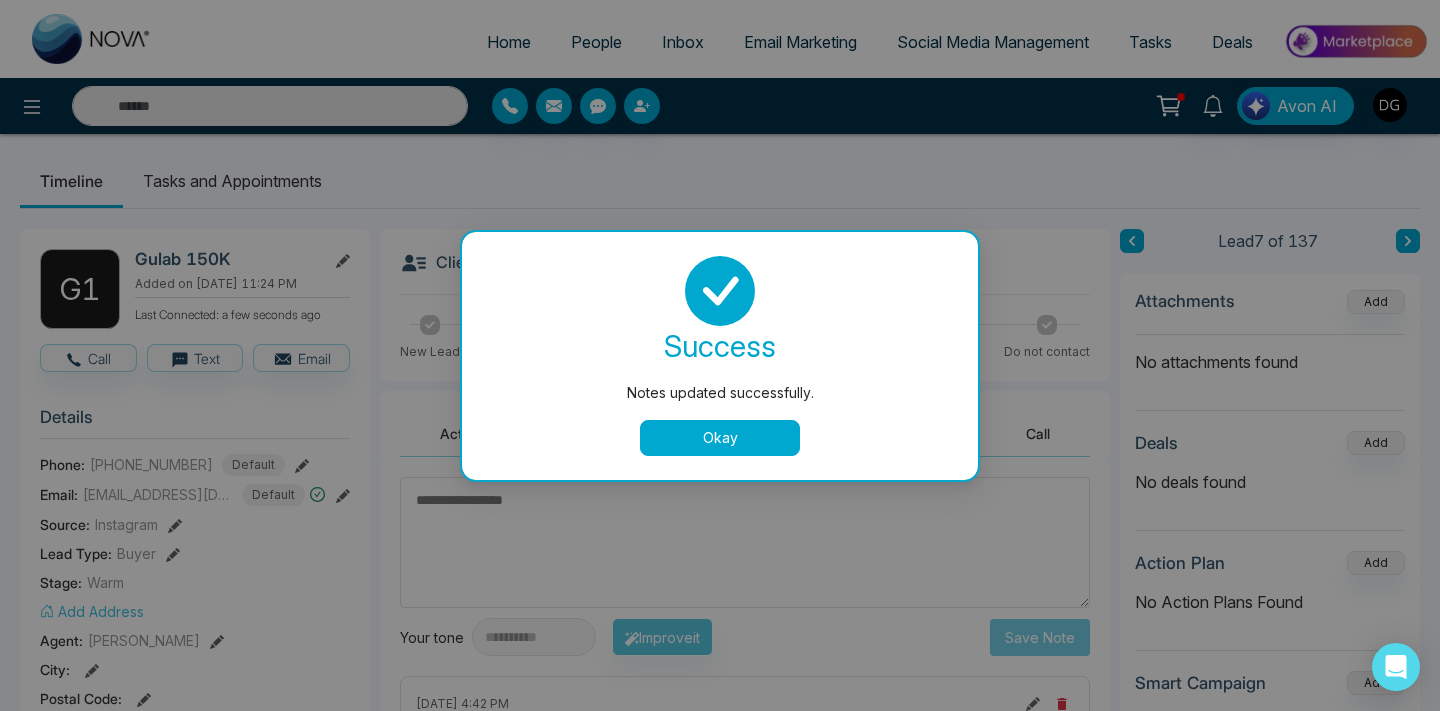click on "Okay" at bounding box center [720, 438] 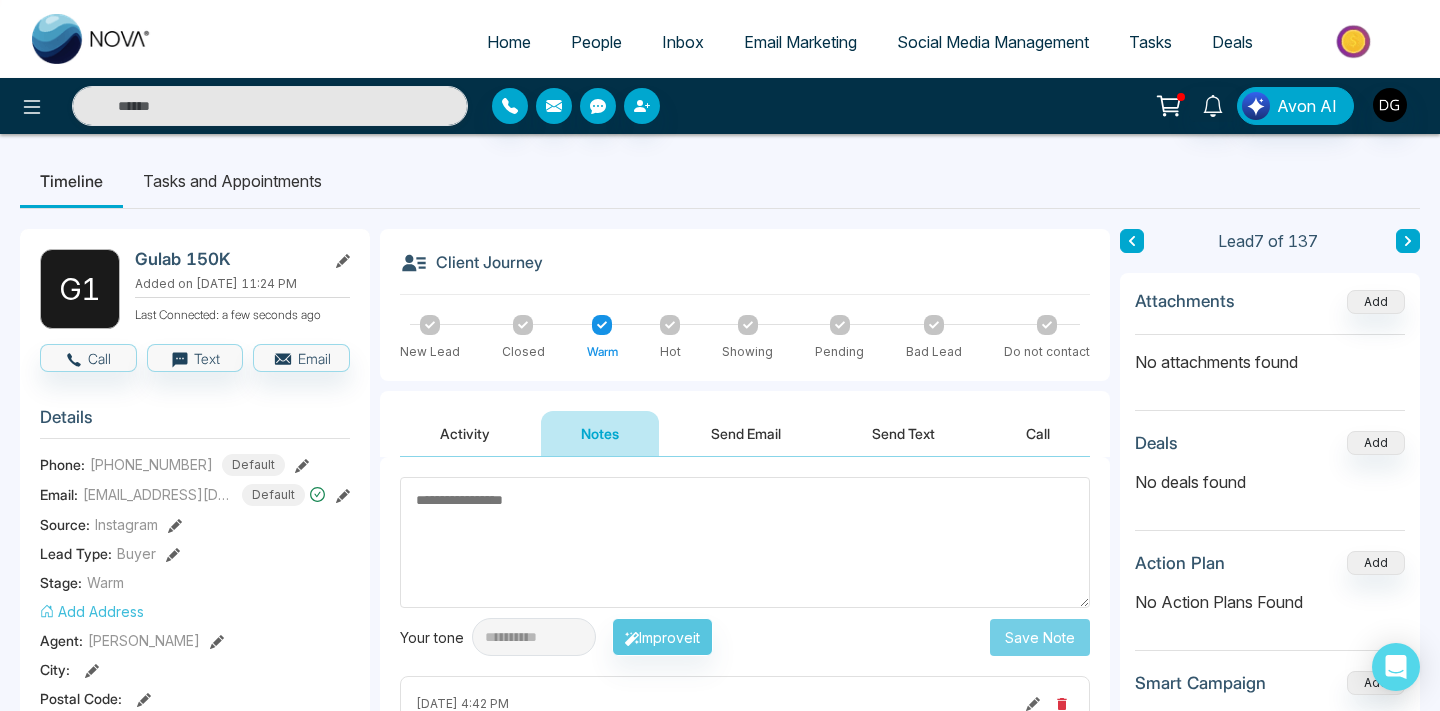 click at bounding box center [670, 325] 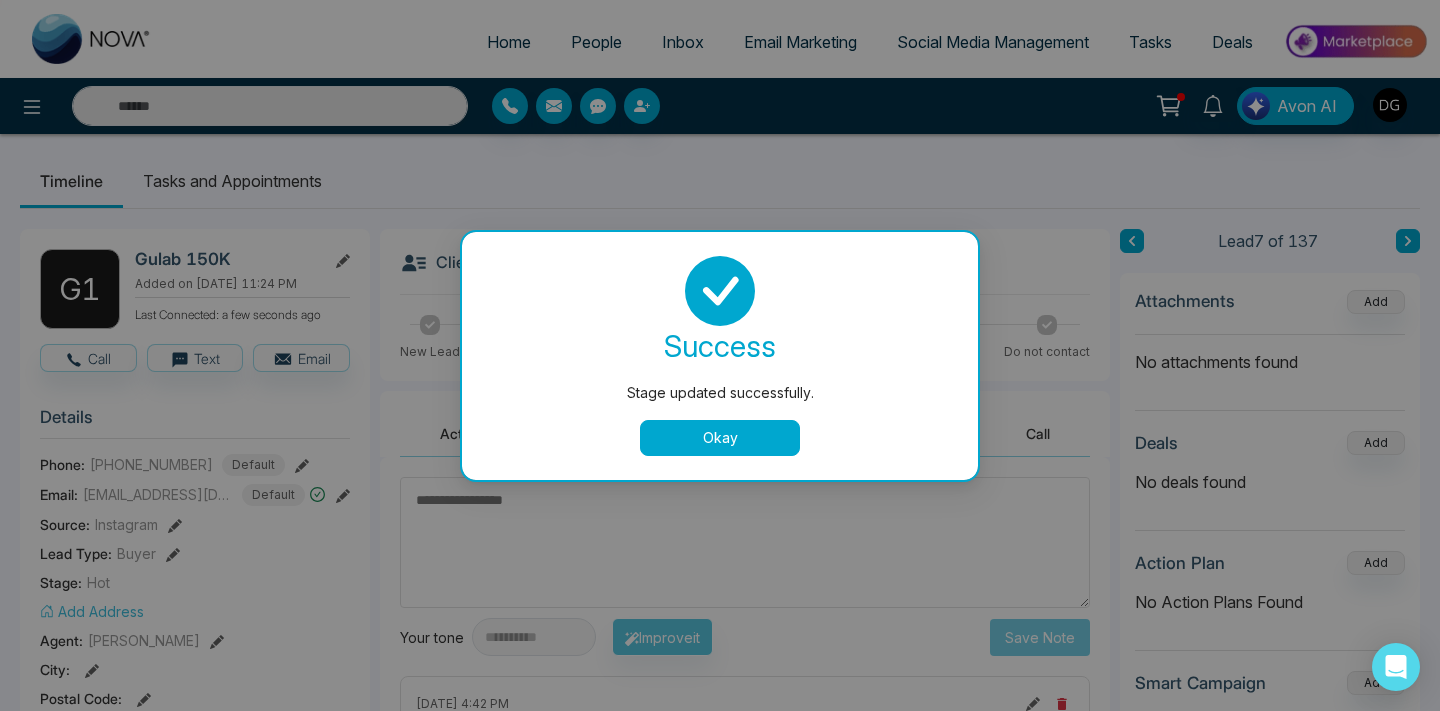click on "success Stage updated successfully.   Okay" at bounding box center (720, 356) 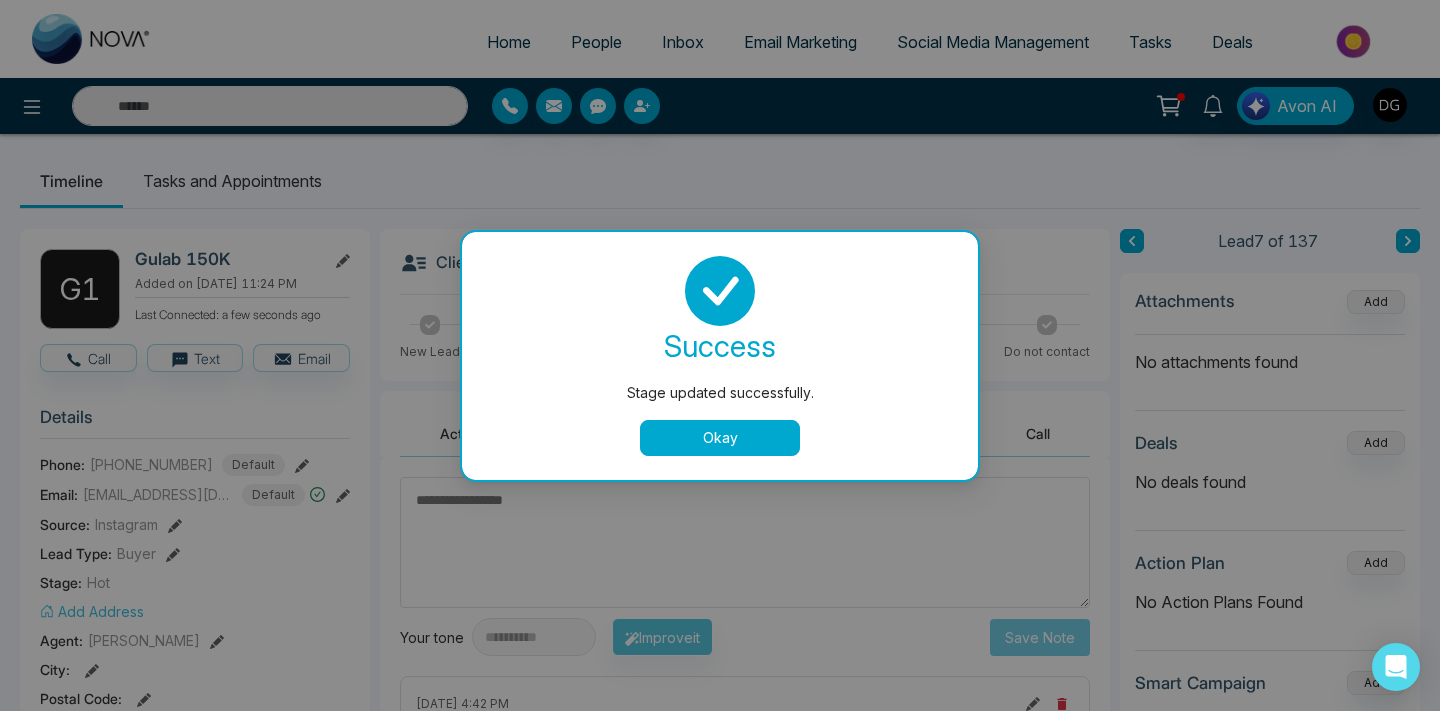 click on "Okay" at bounding box center (720, 438) 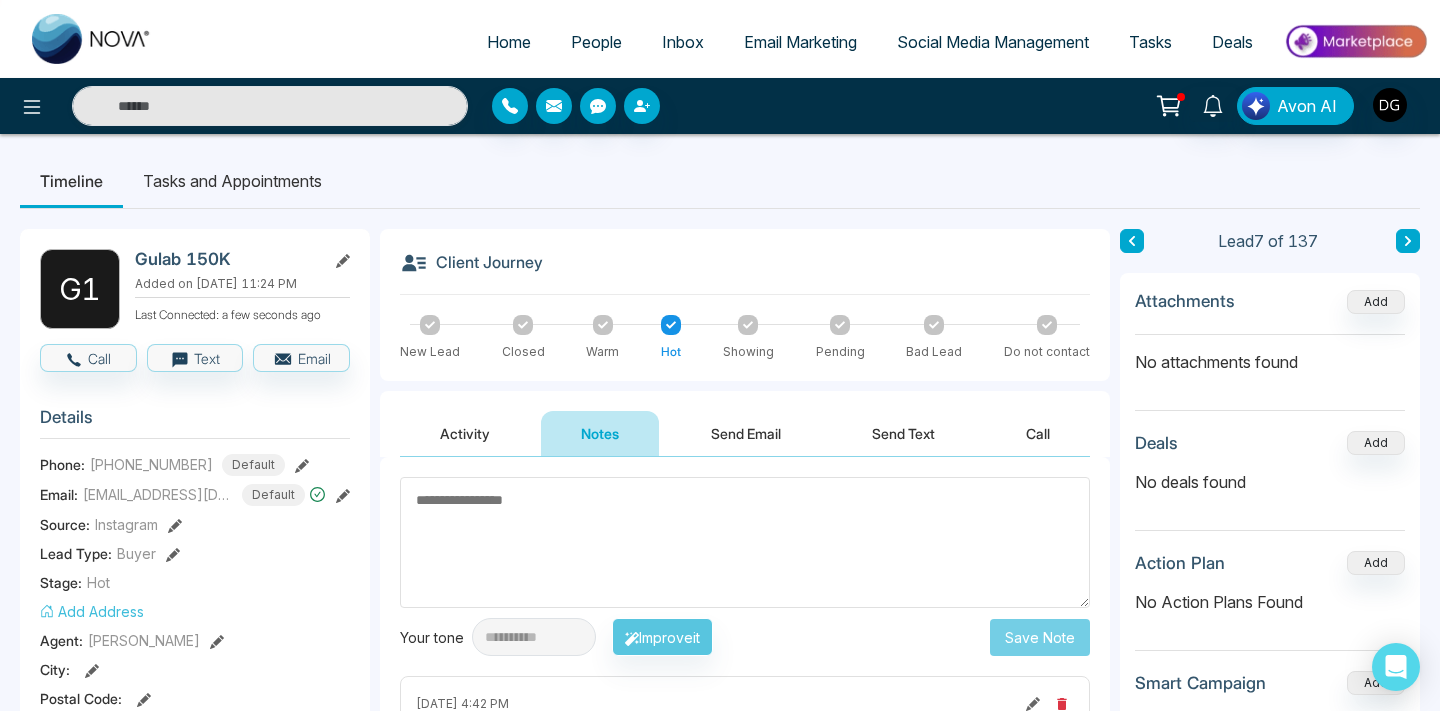 click on "People" at bounding box center [596, 42] 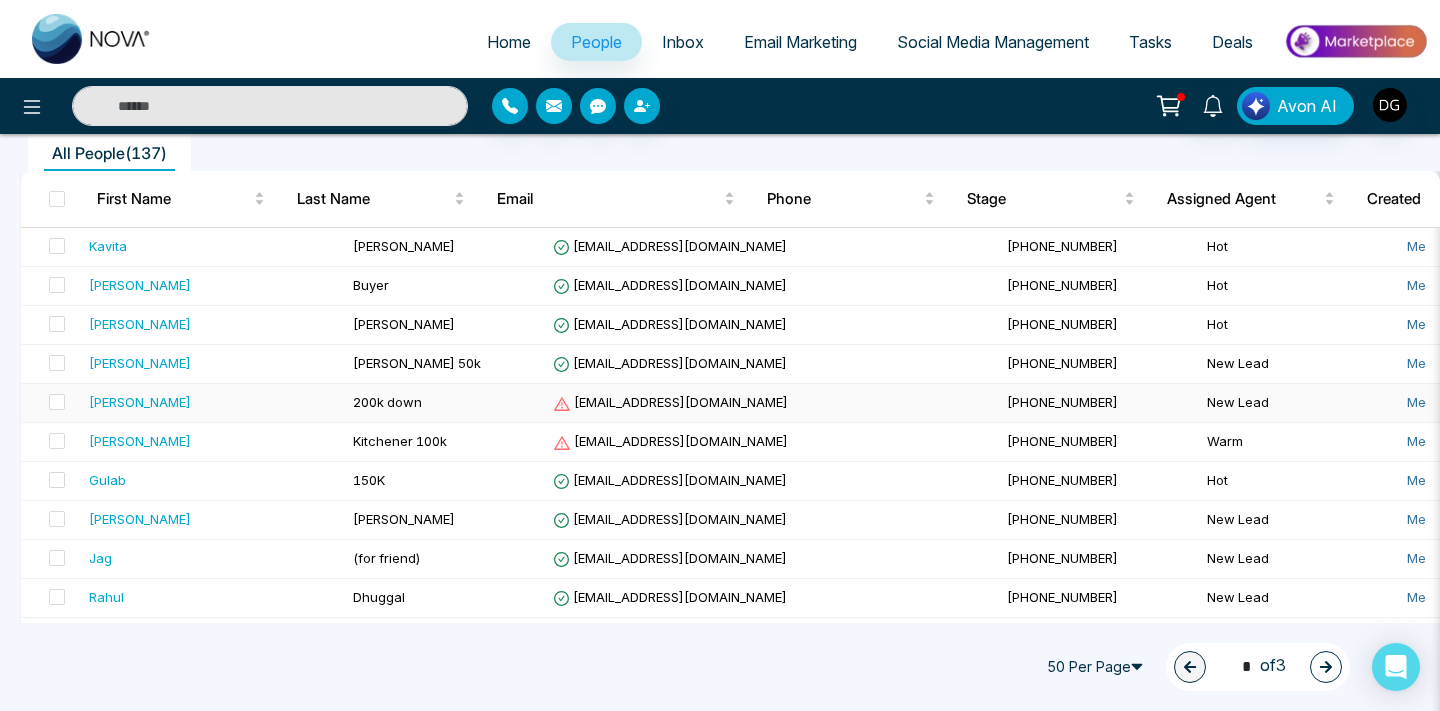 scroll, scrollTop: 190, scrollLeft: 0, axis: vertical 